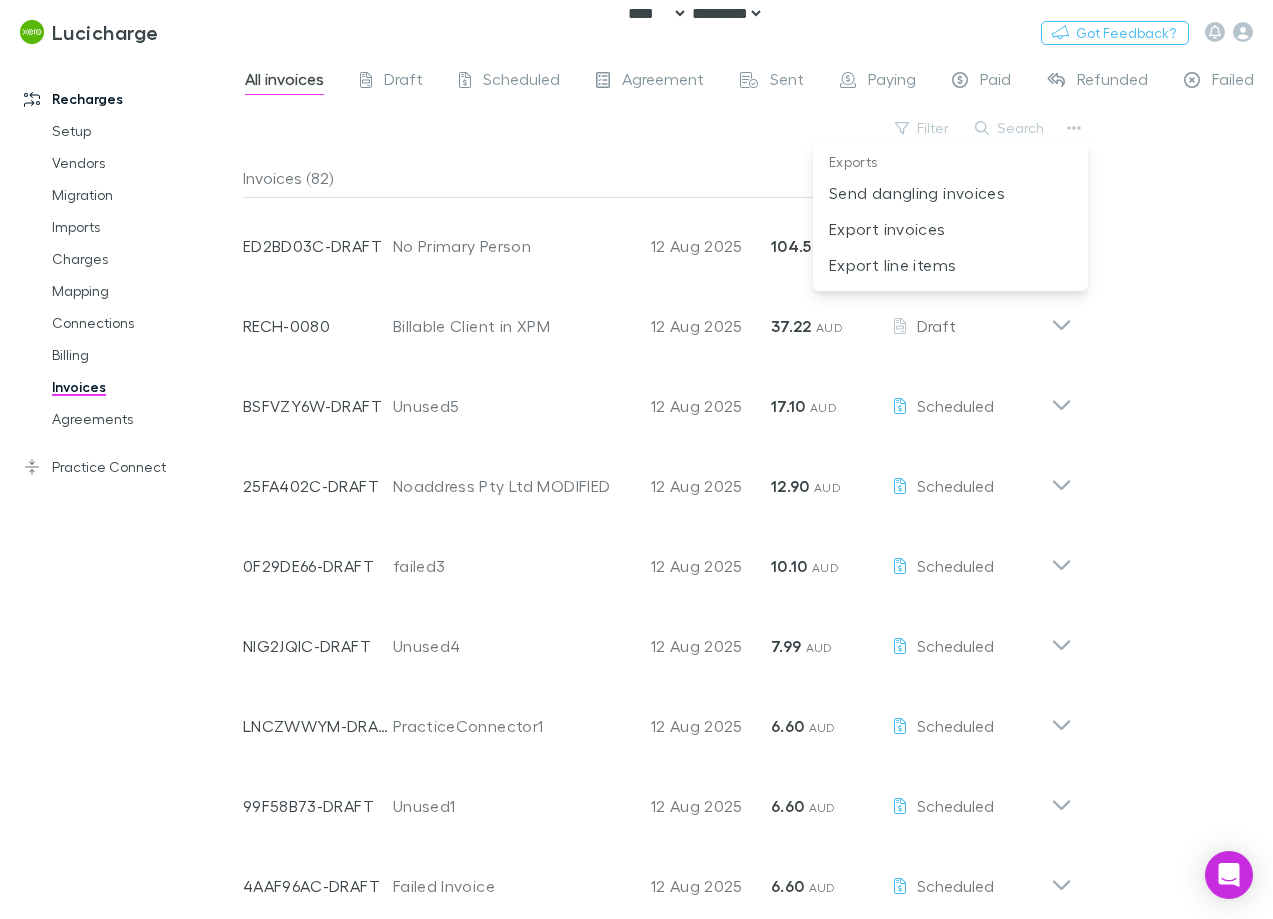 select on "****" 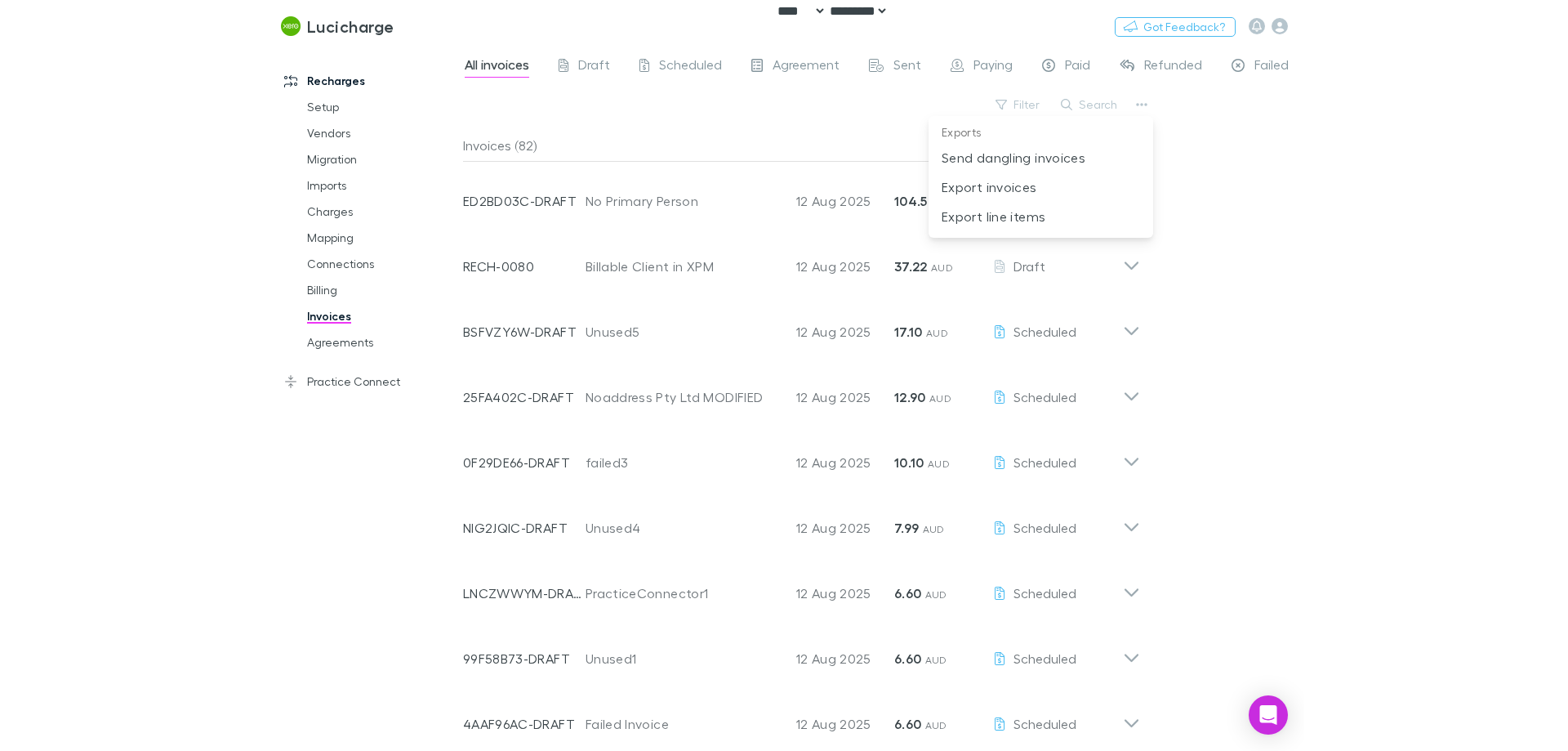 scroll, scrollTop: 0, scrollLeft: 0, axis: both 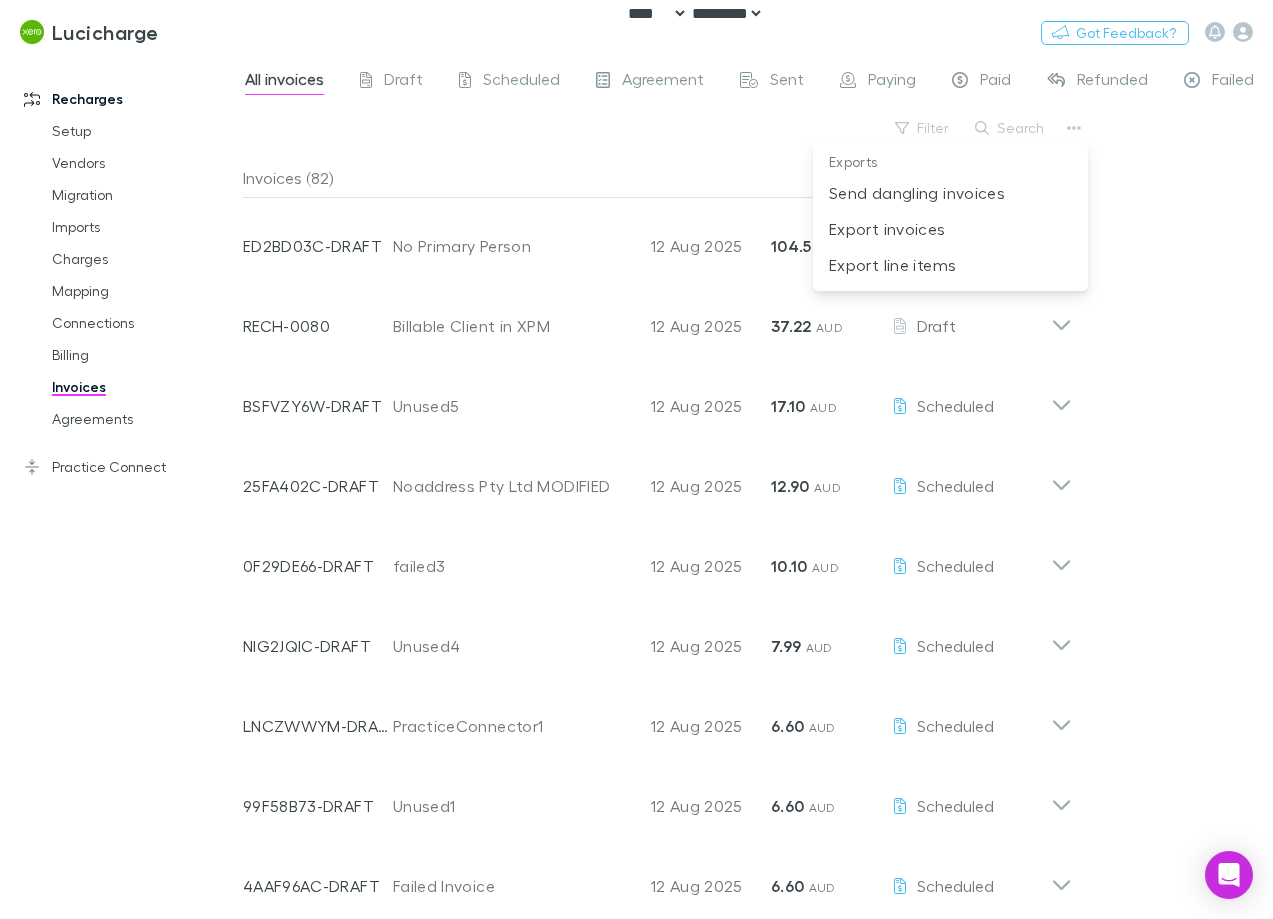 click at bounding box center (636, 459) 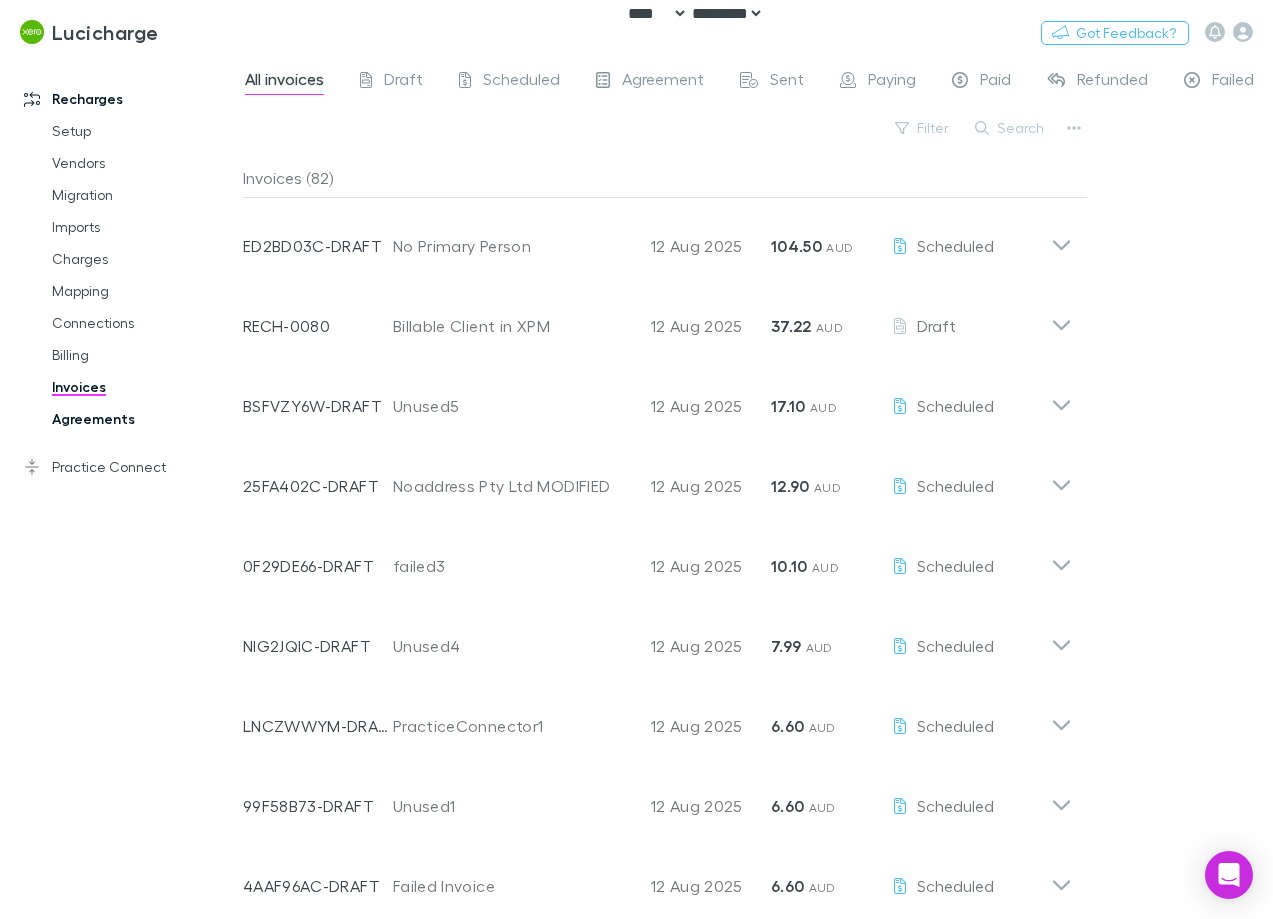 click on "Agreements" at bounding box center [143, 419] 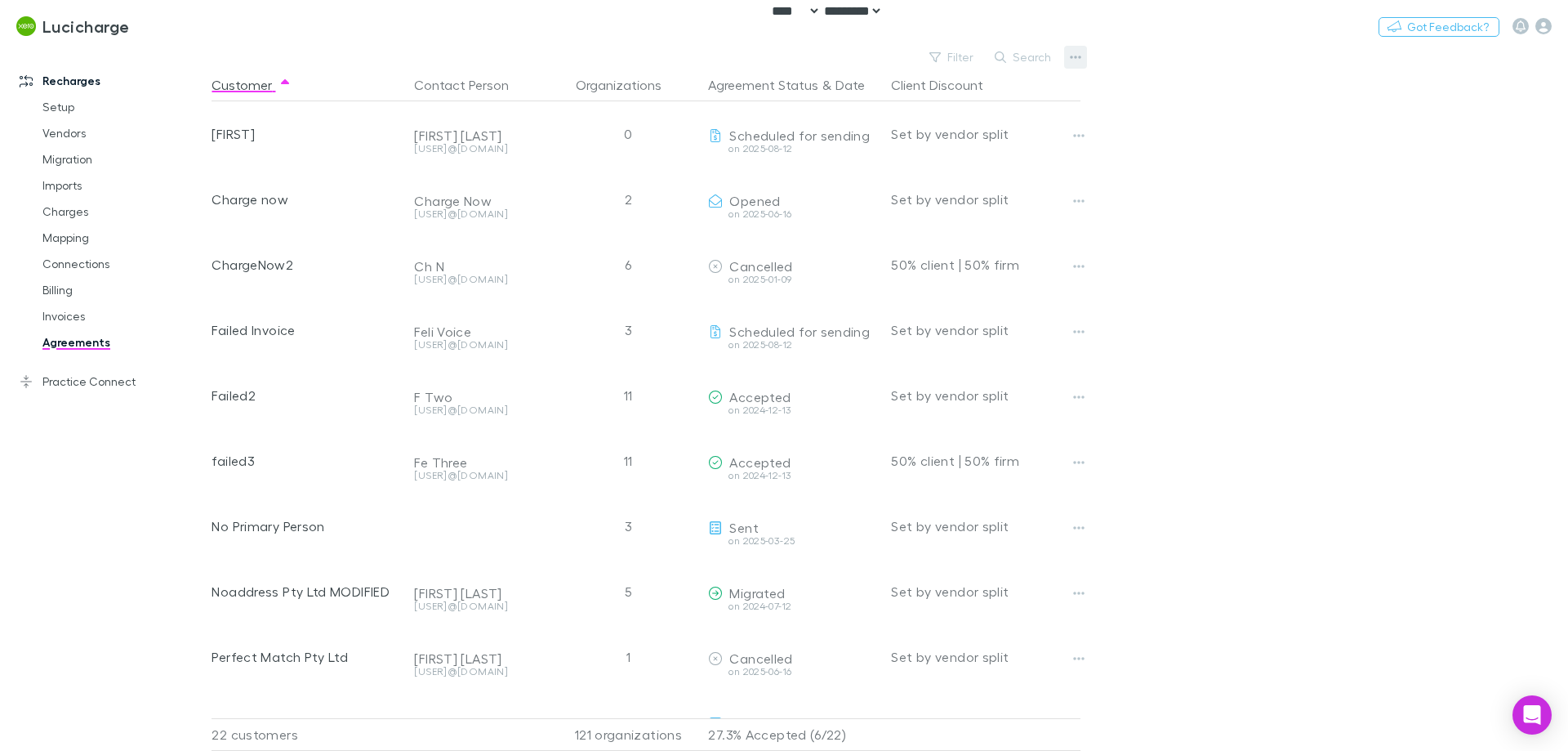 click 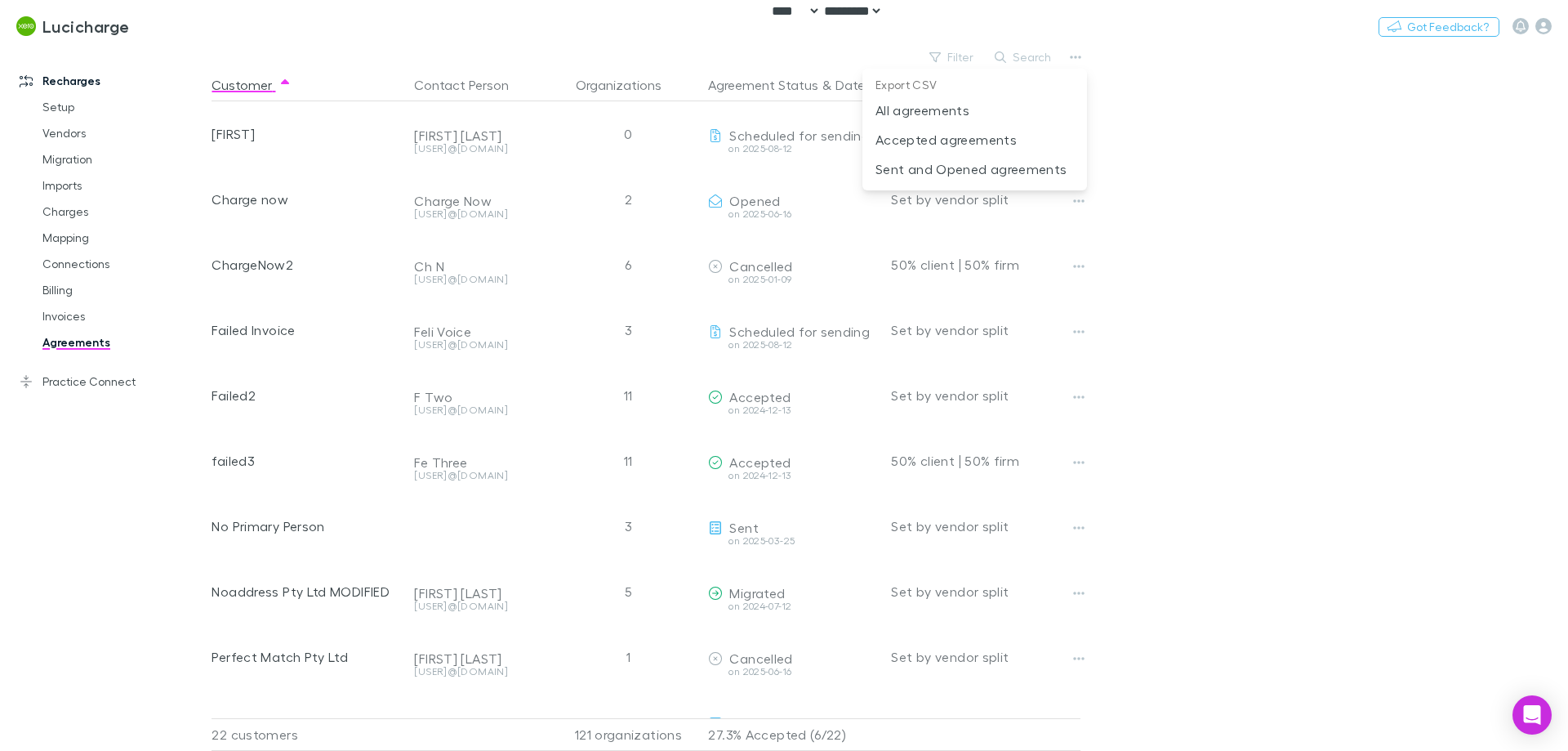click at bounding box center (784, 375) 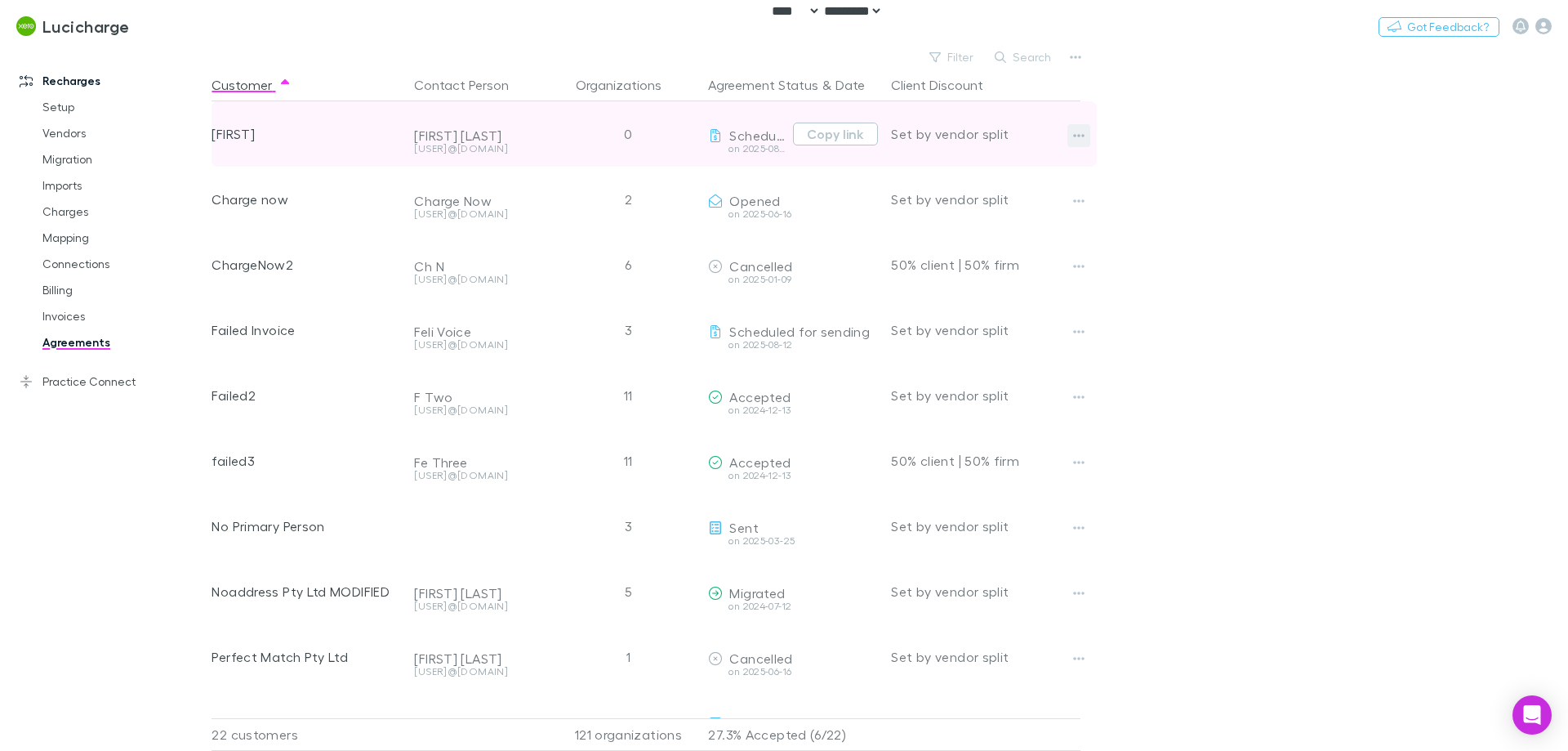 click 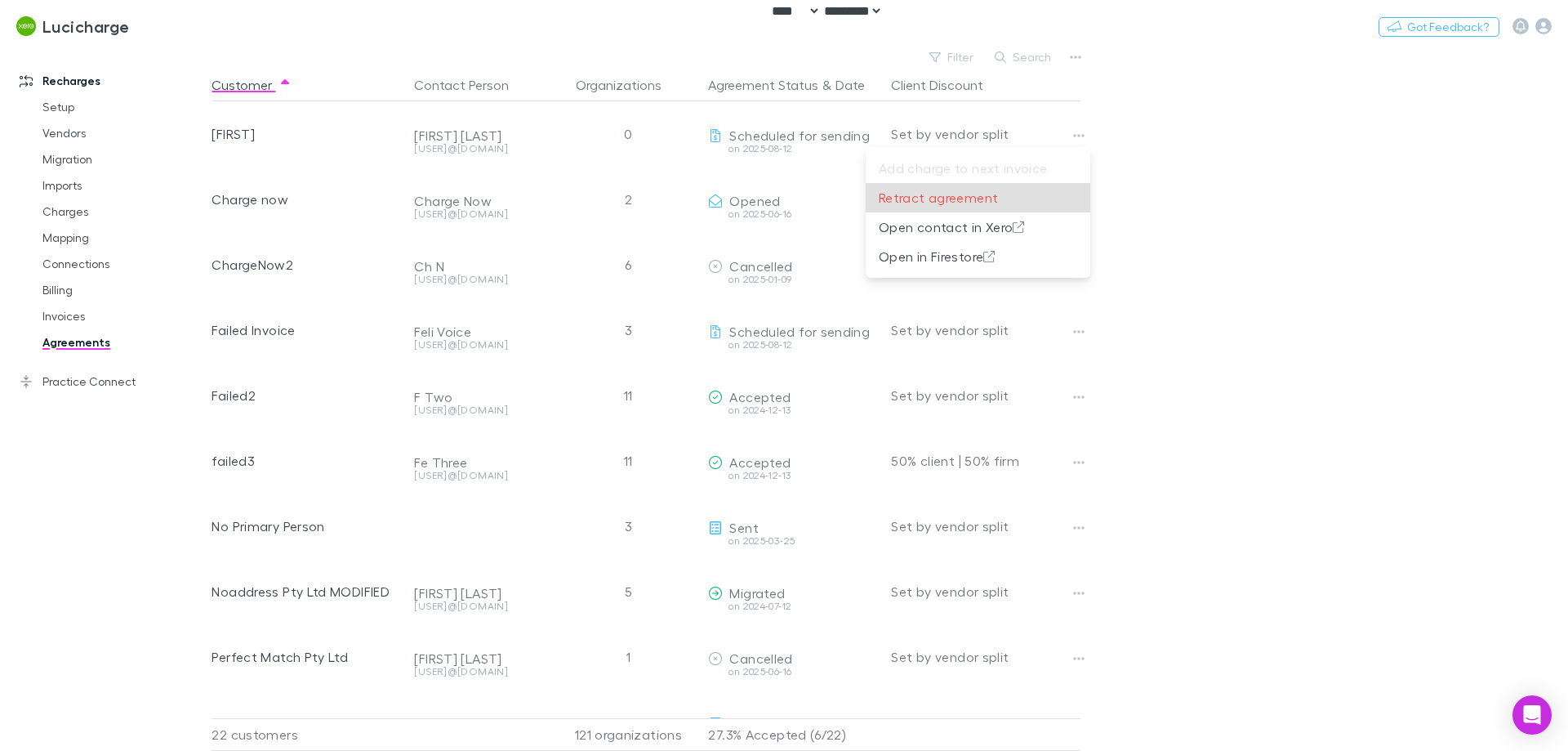 type 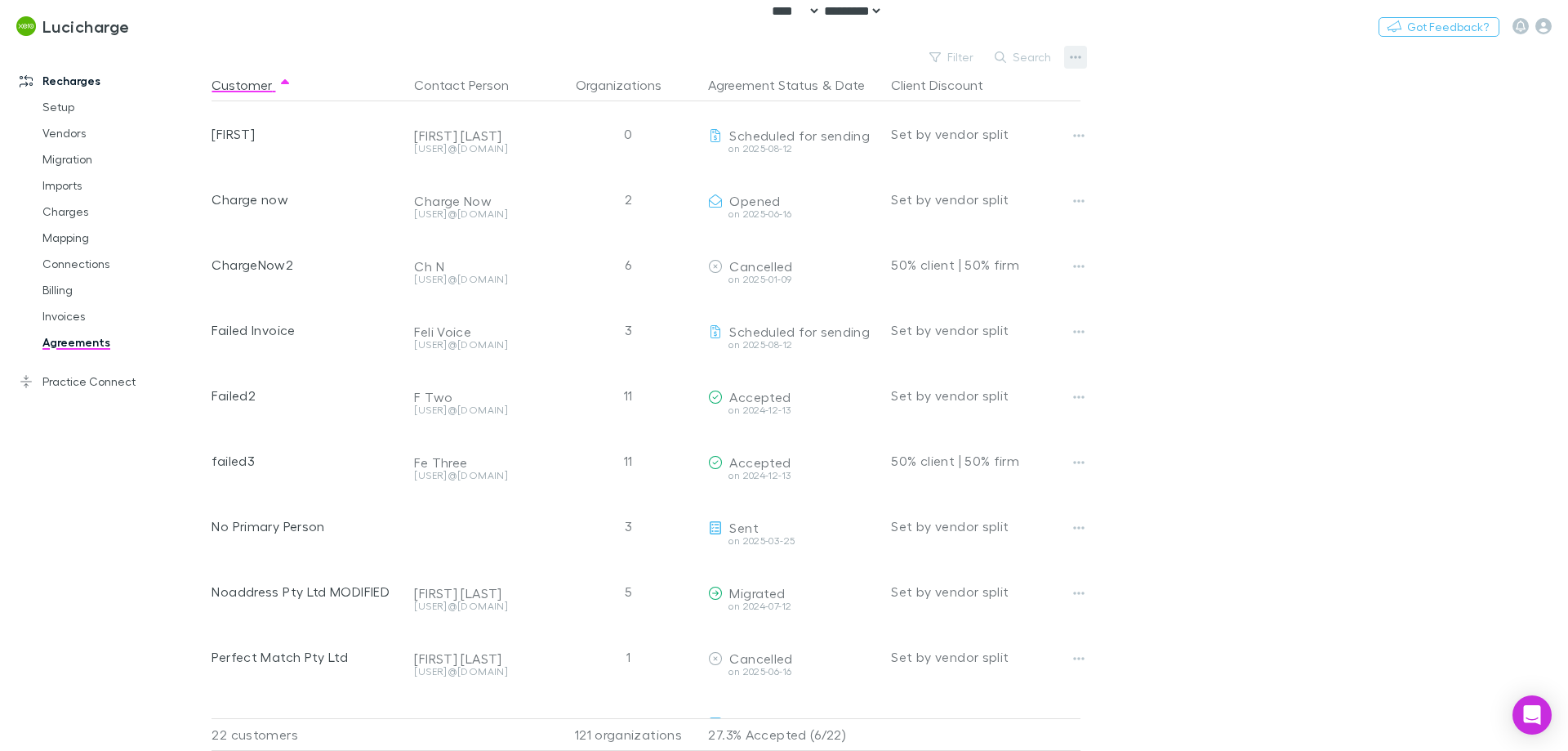 click 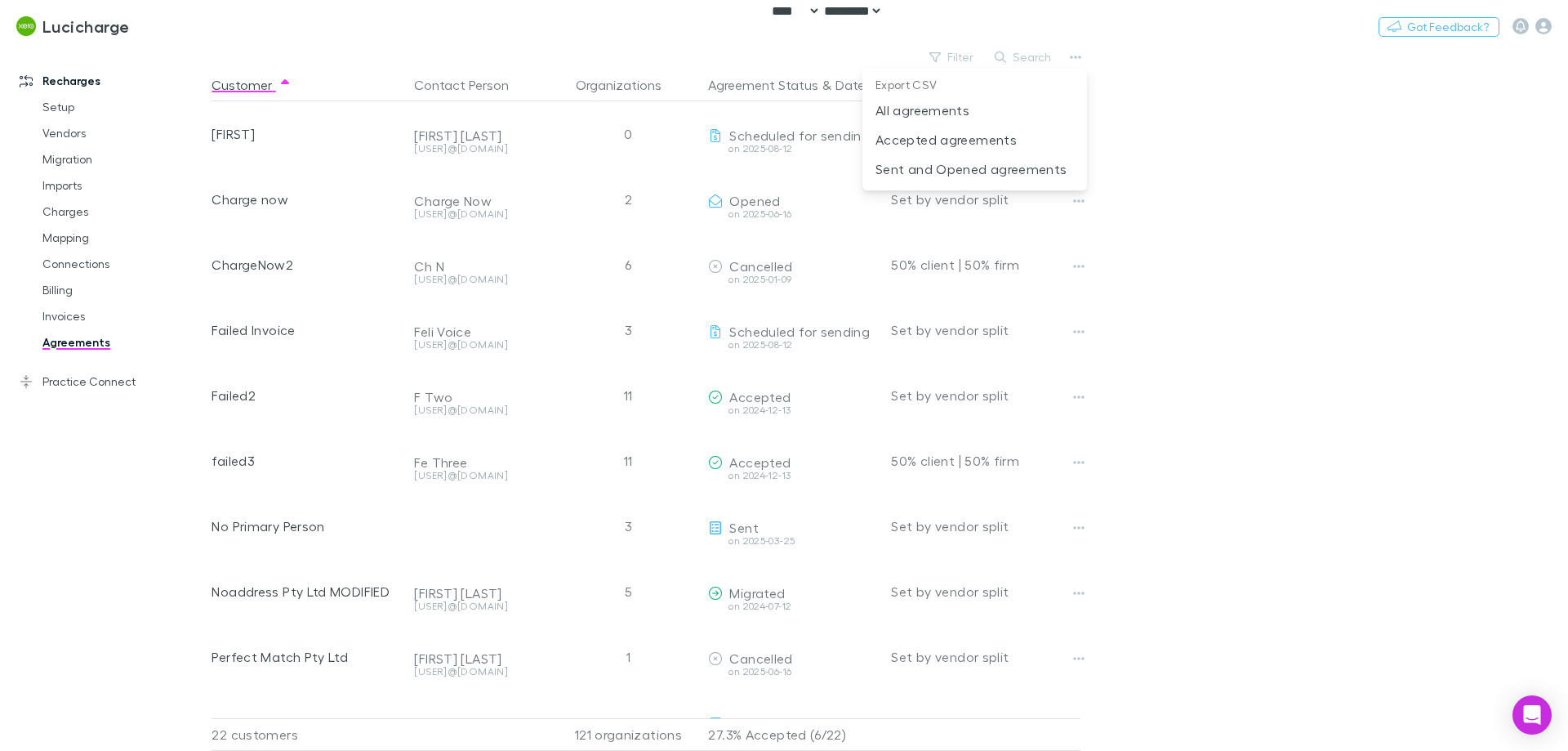click at bounding box center [784, 375] 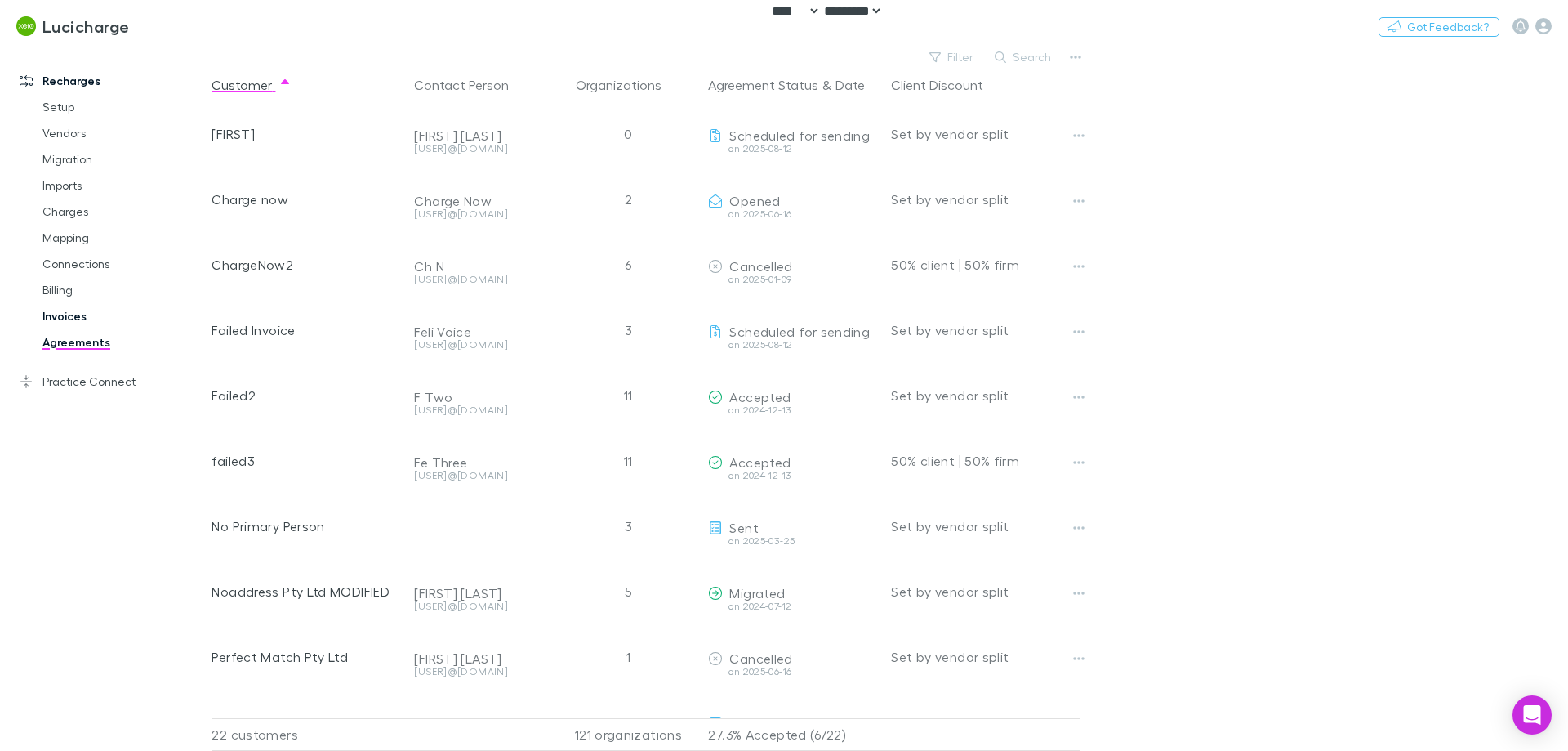 click on "Invoices" at bounding box center [123, 316] 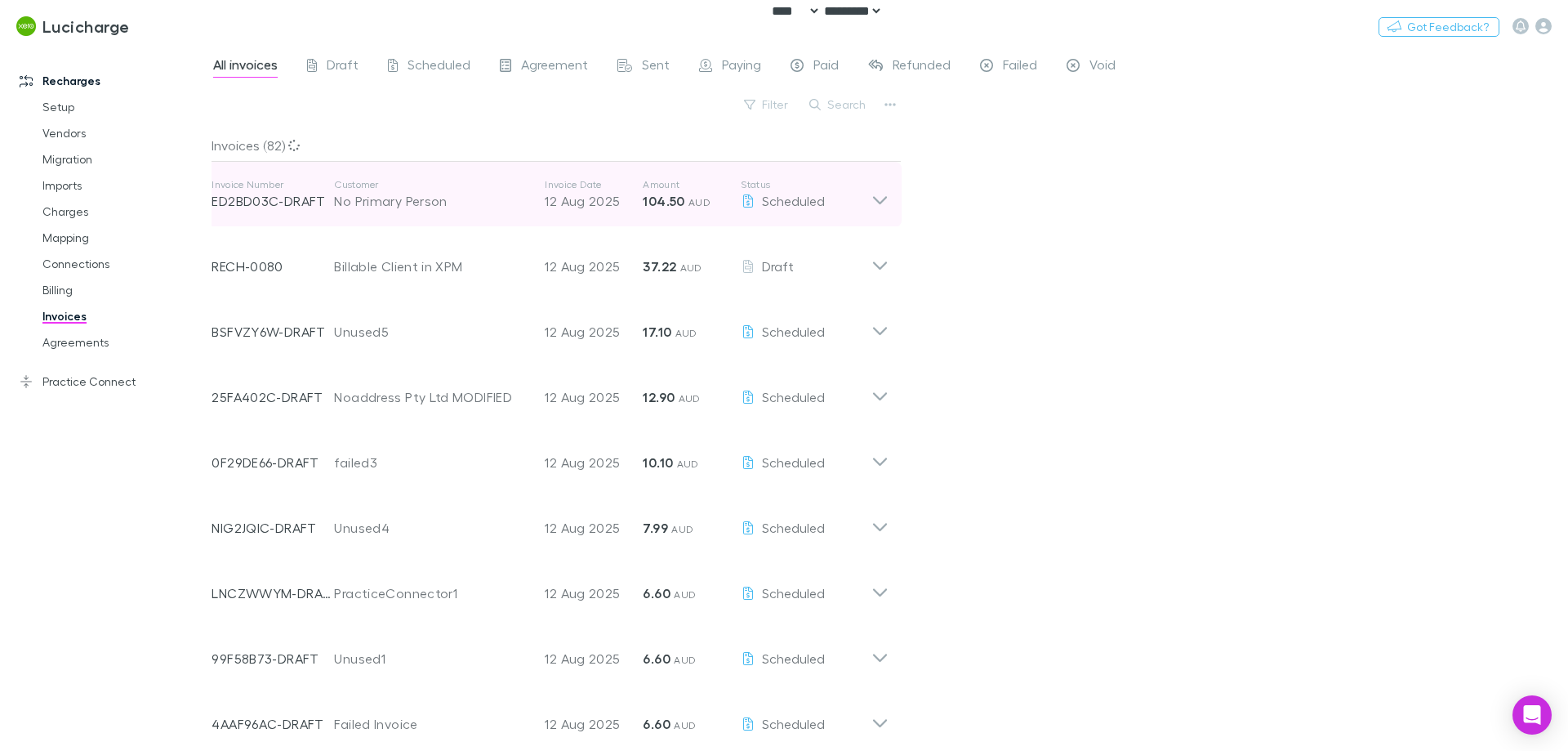 click 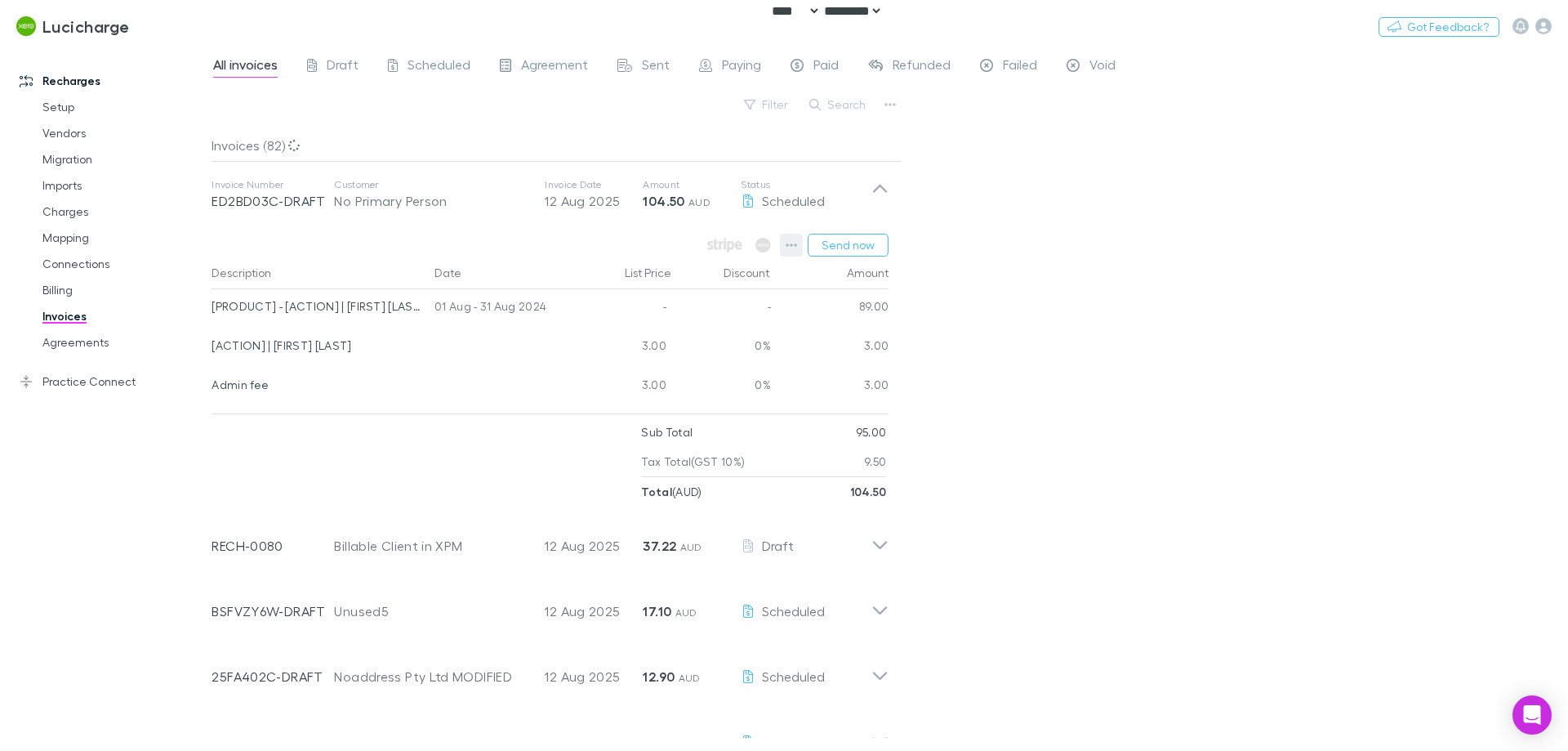 click 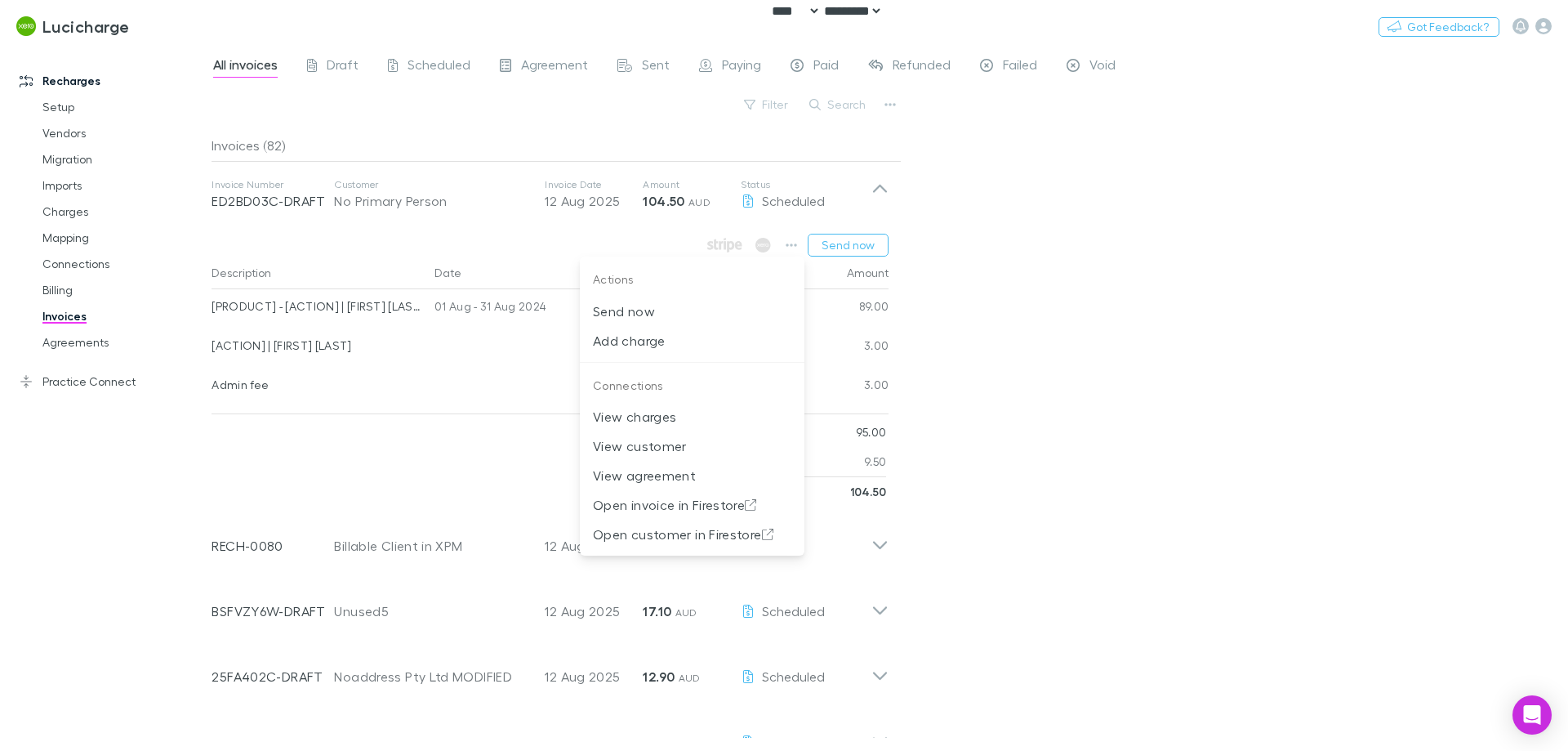click at bounding box center (784, 375) 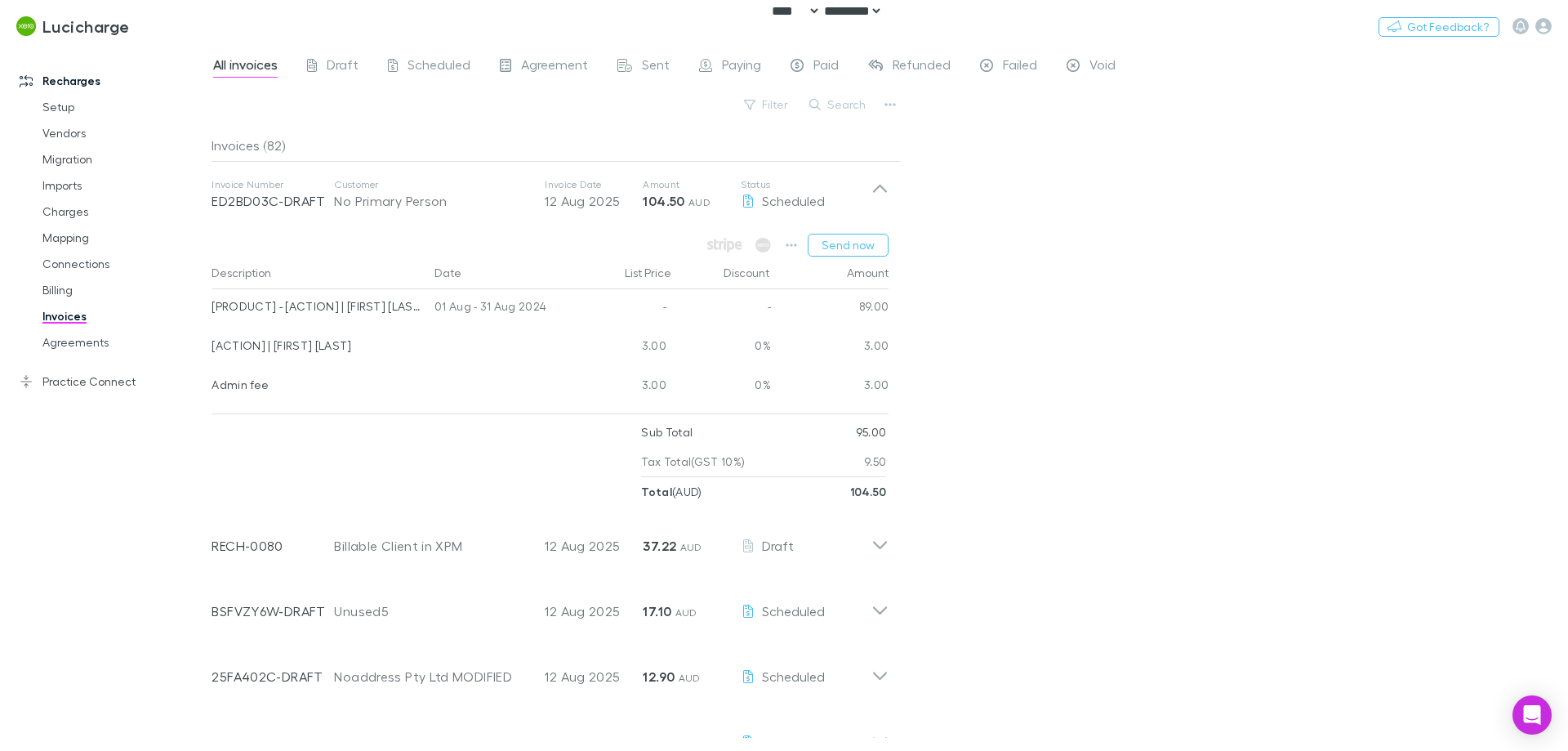 click on "Filter Search" at bounding box center (556, 111) 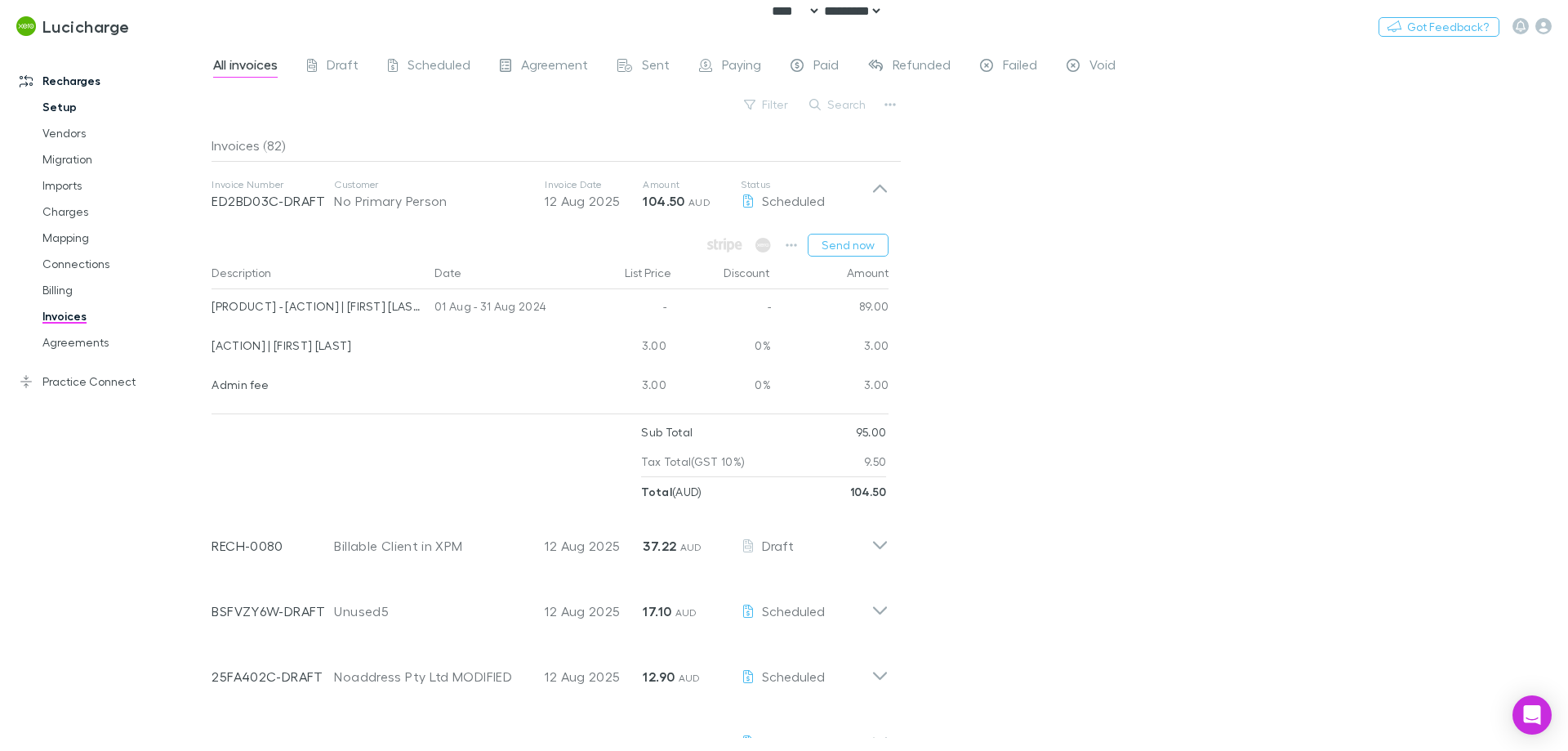 click on "Setup" at bounding box center [123, 107] 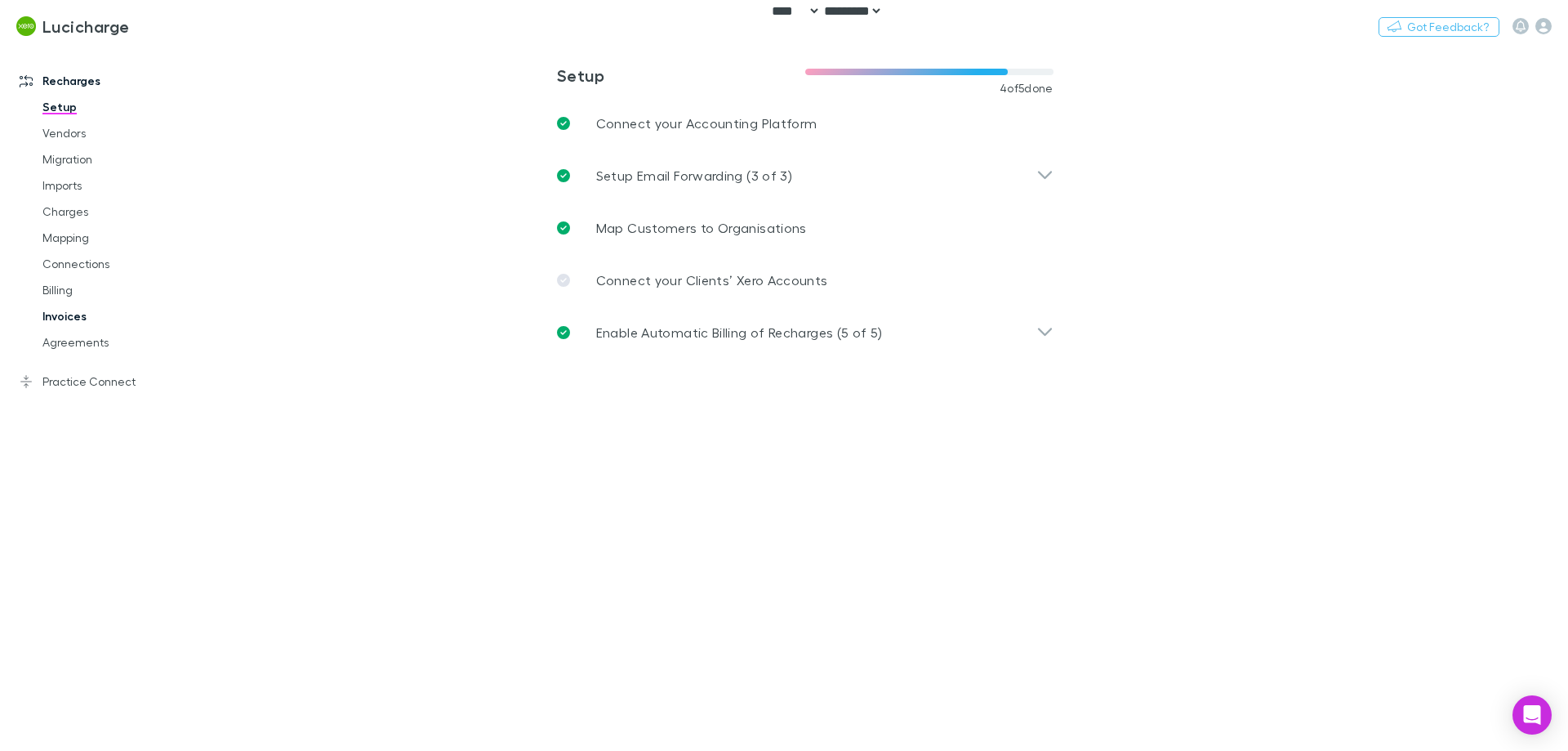 click on "Invoices" at bounding box center [123, 316] 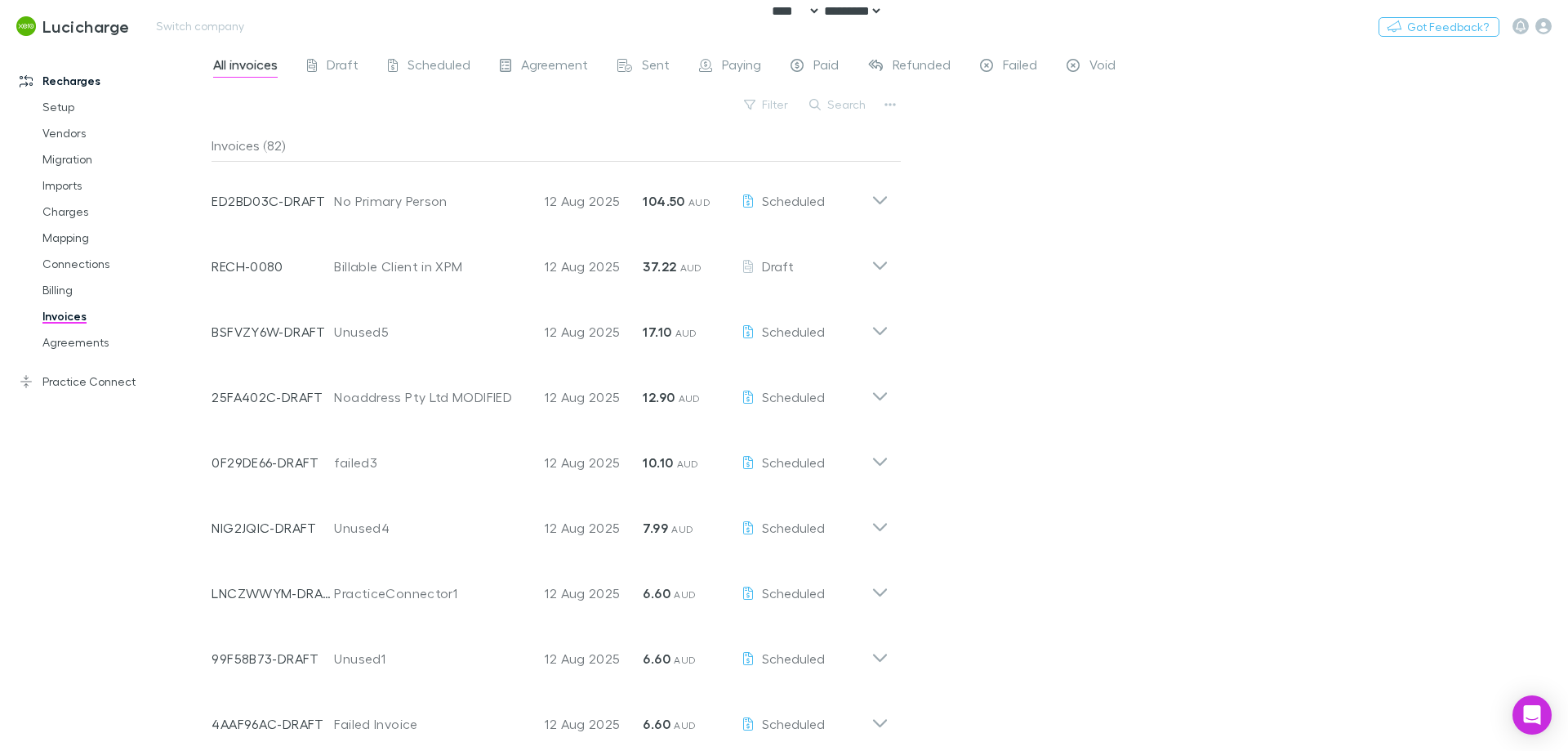 click on "Lucicharge Switch company Nothing Got Feedback?" at bounding box center (784, 26) 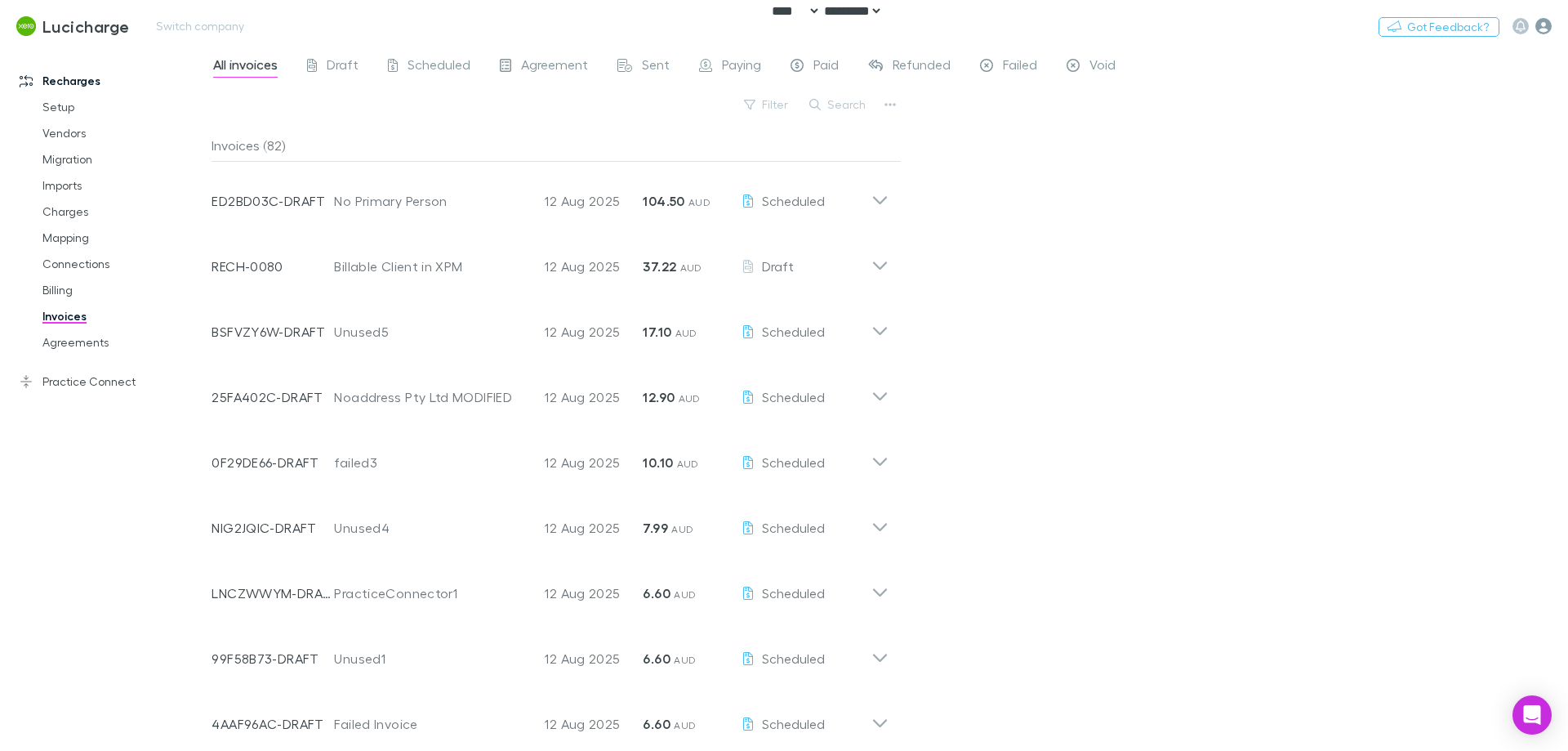 click 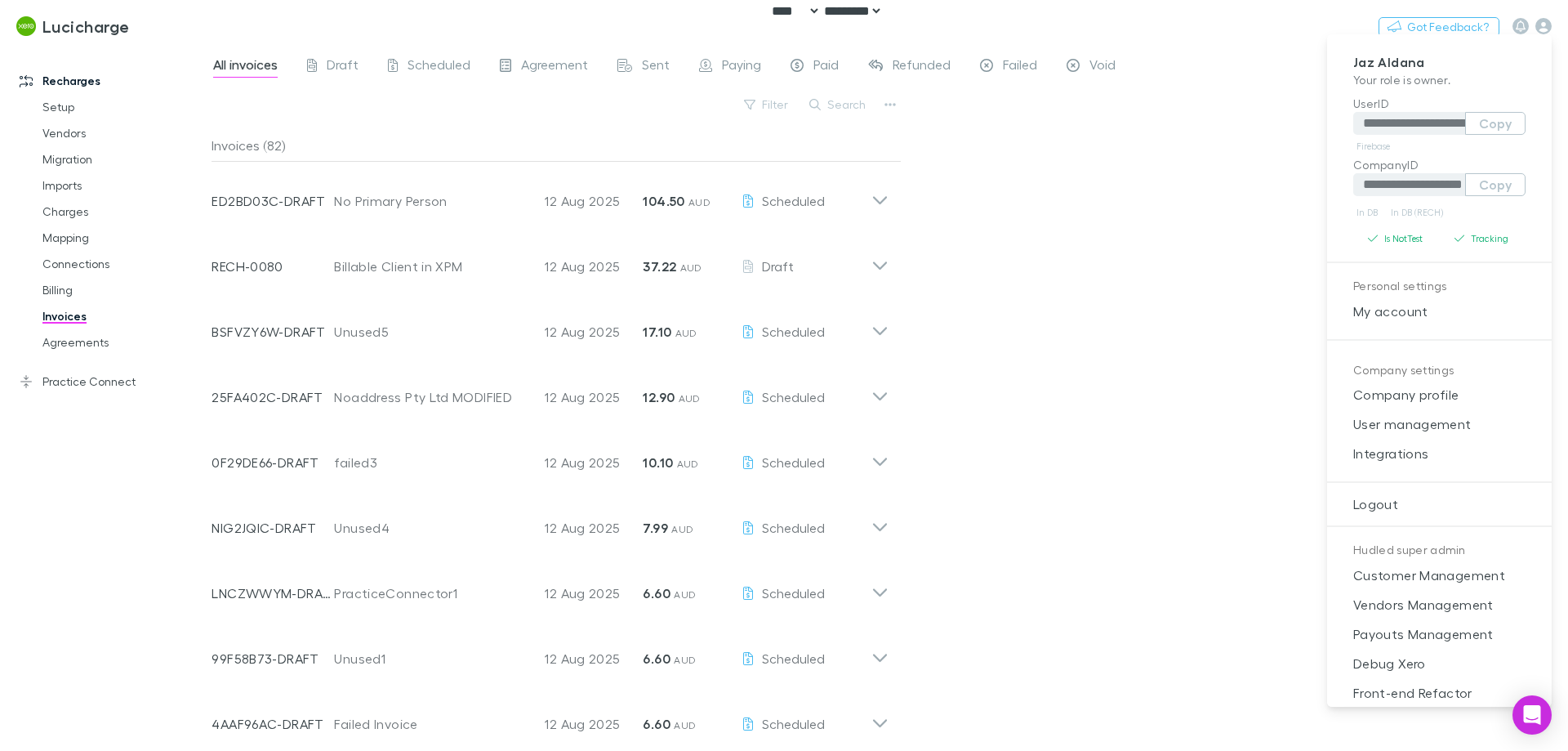 click on "Jaz Aldana" at bounding box center (1439, 62) 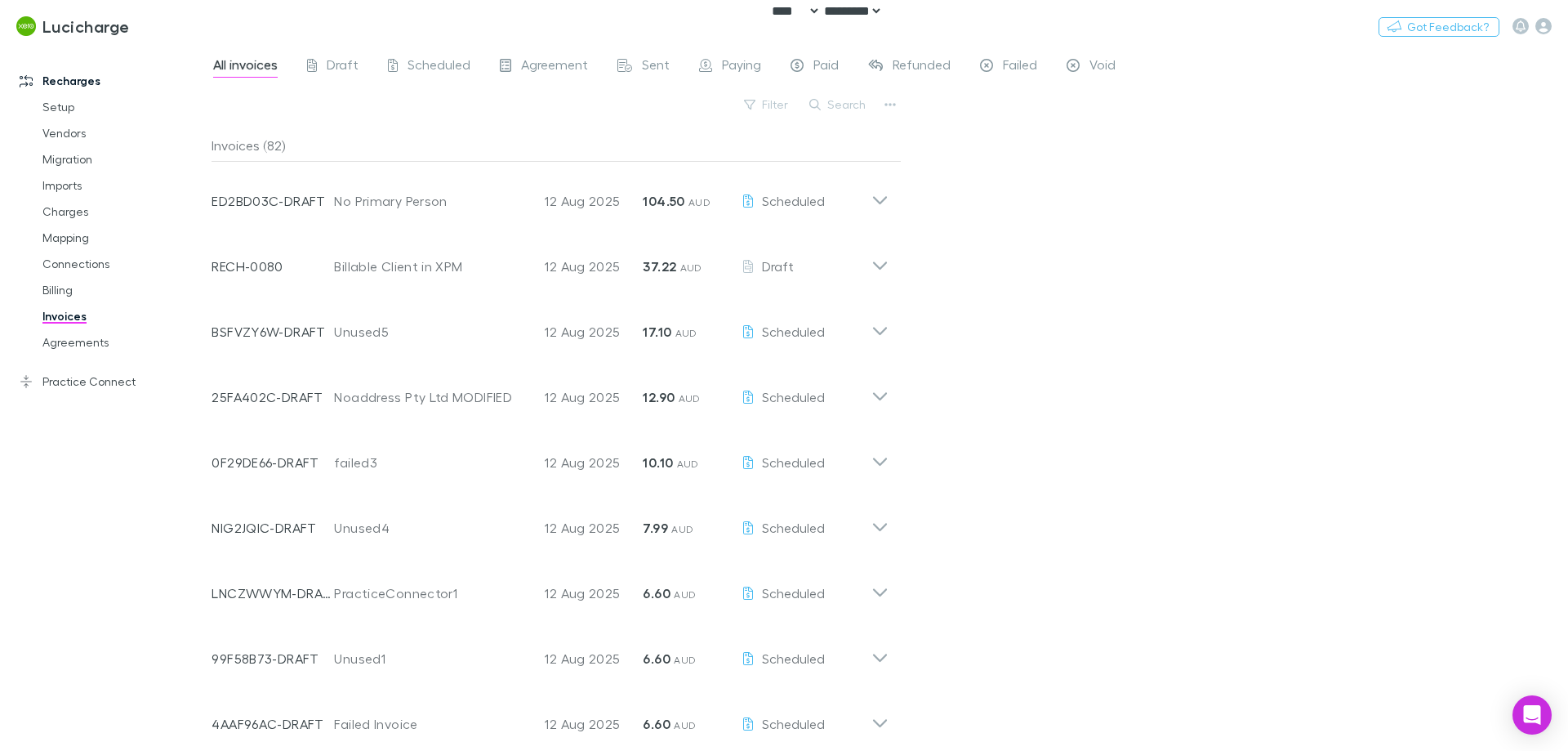 type 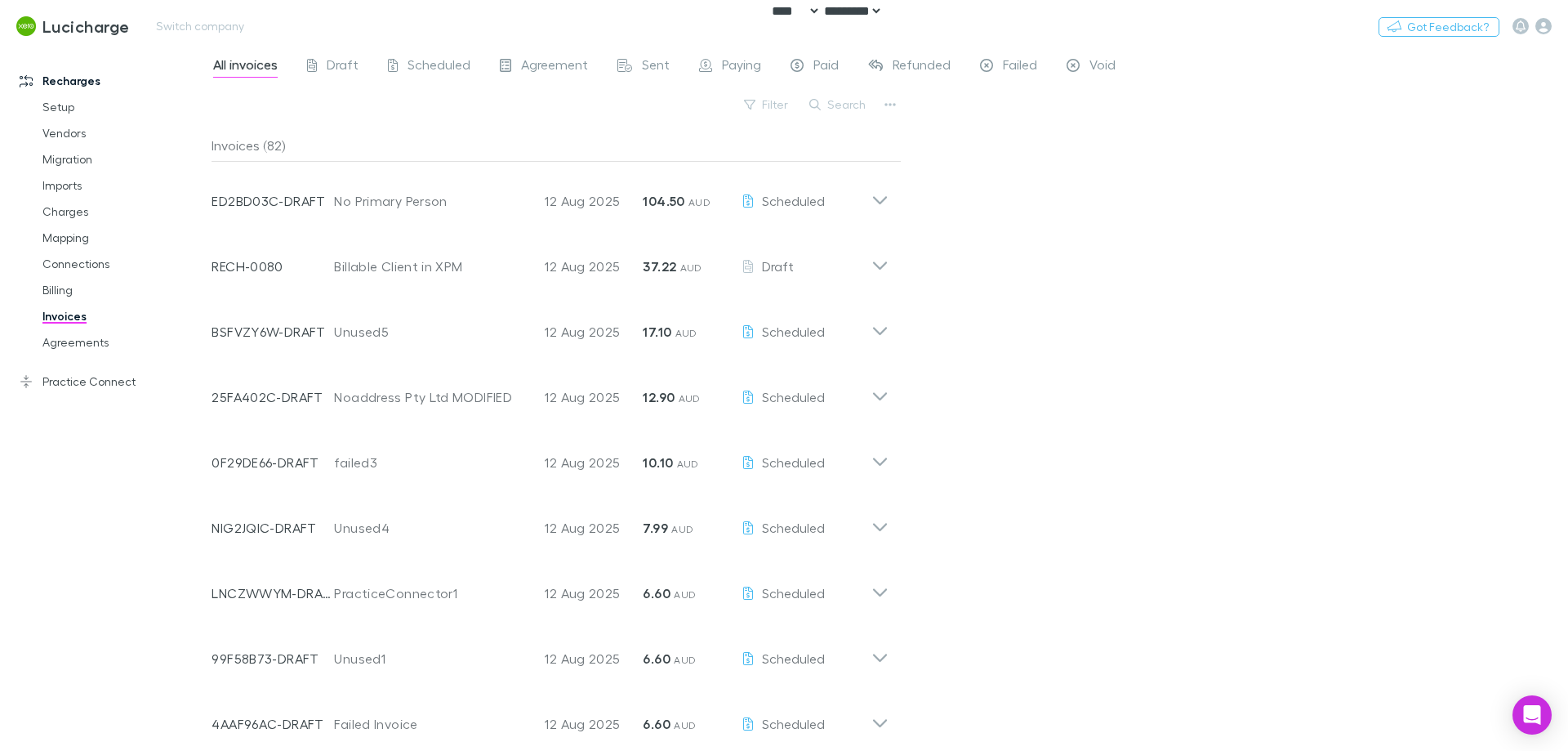 click at bounding box center [1544, 26] 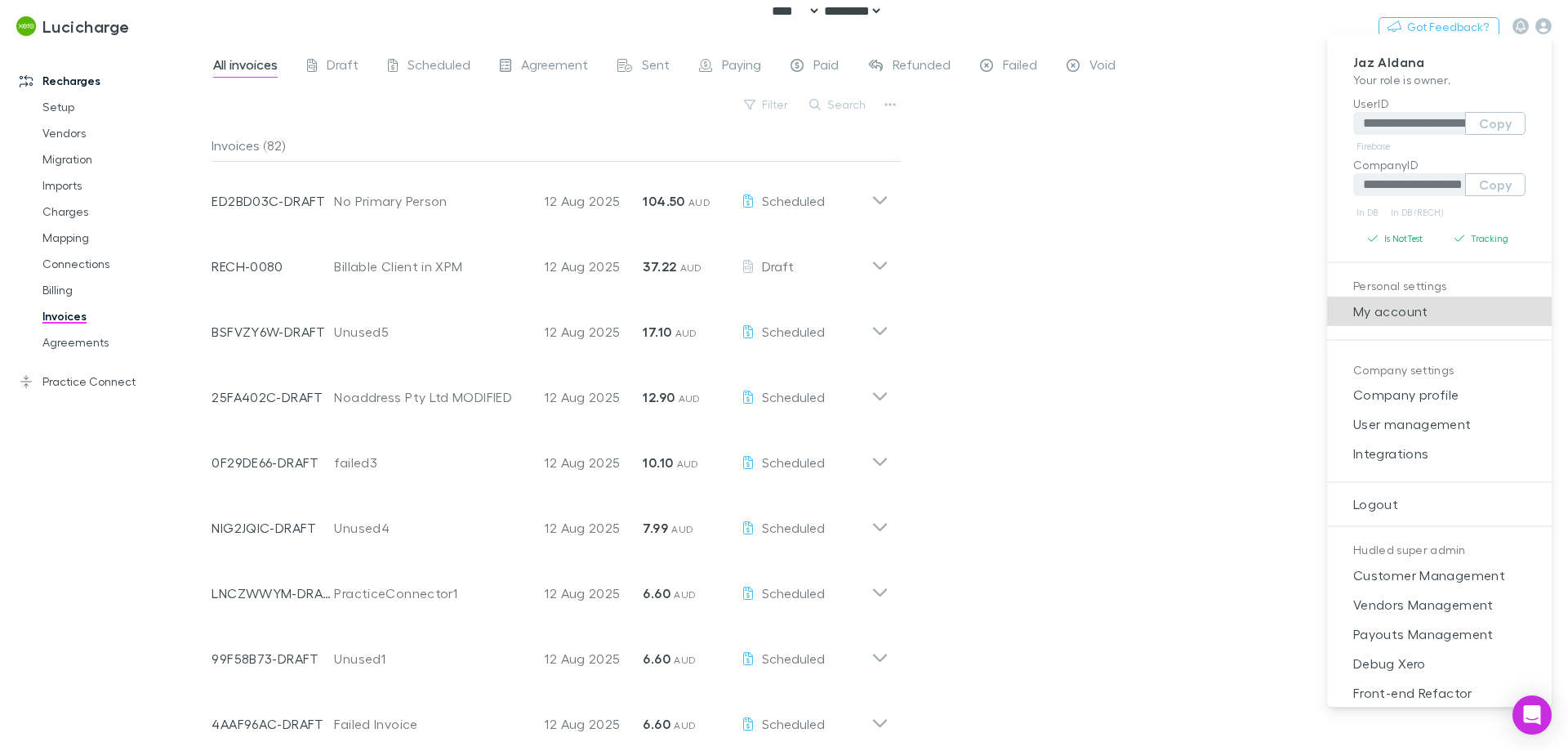 type 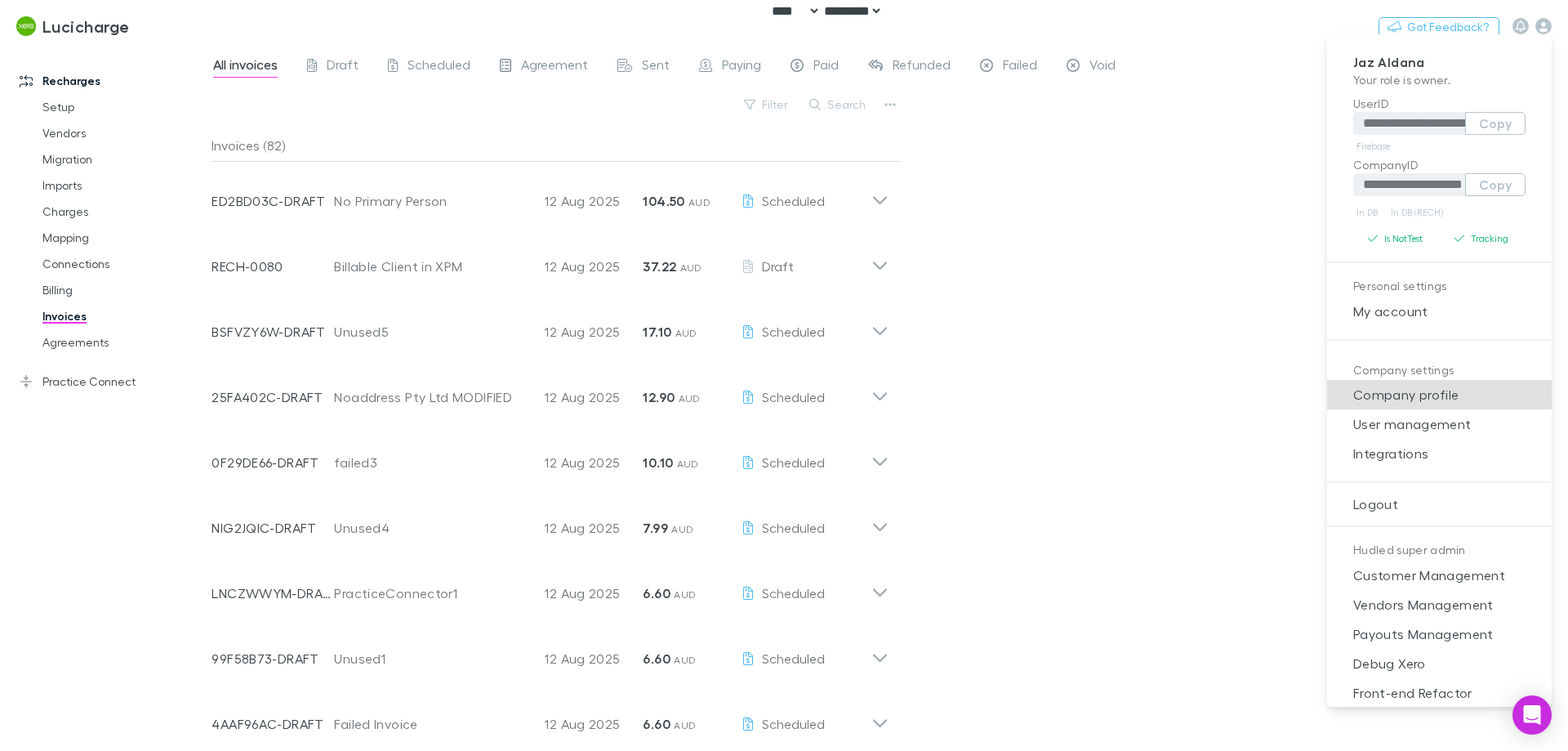 type 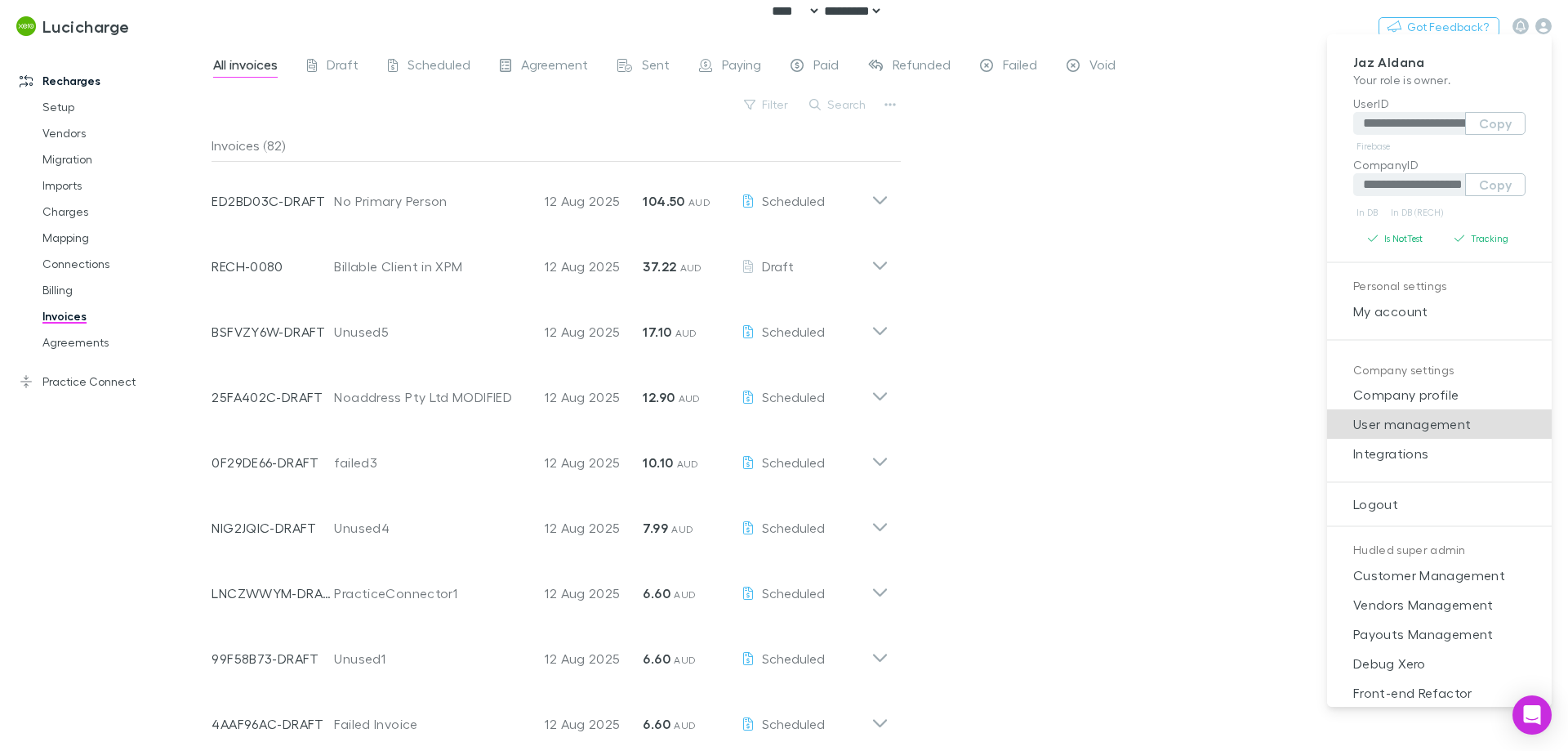 type 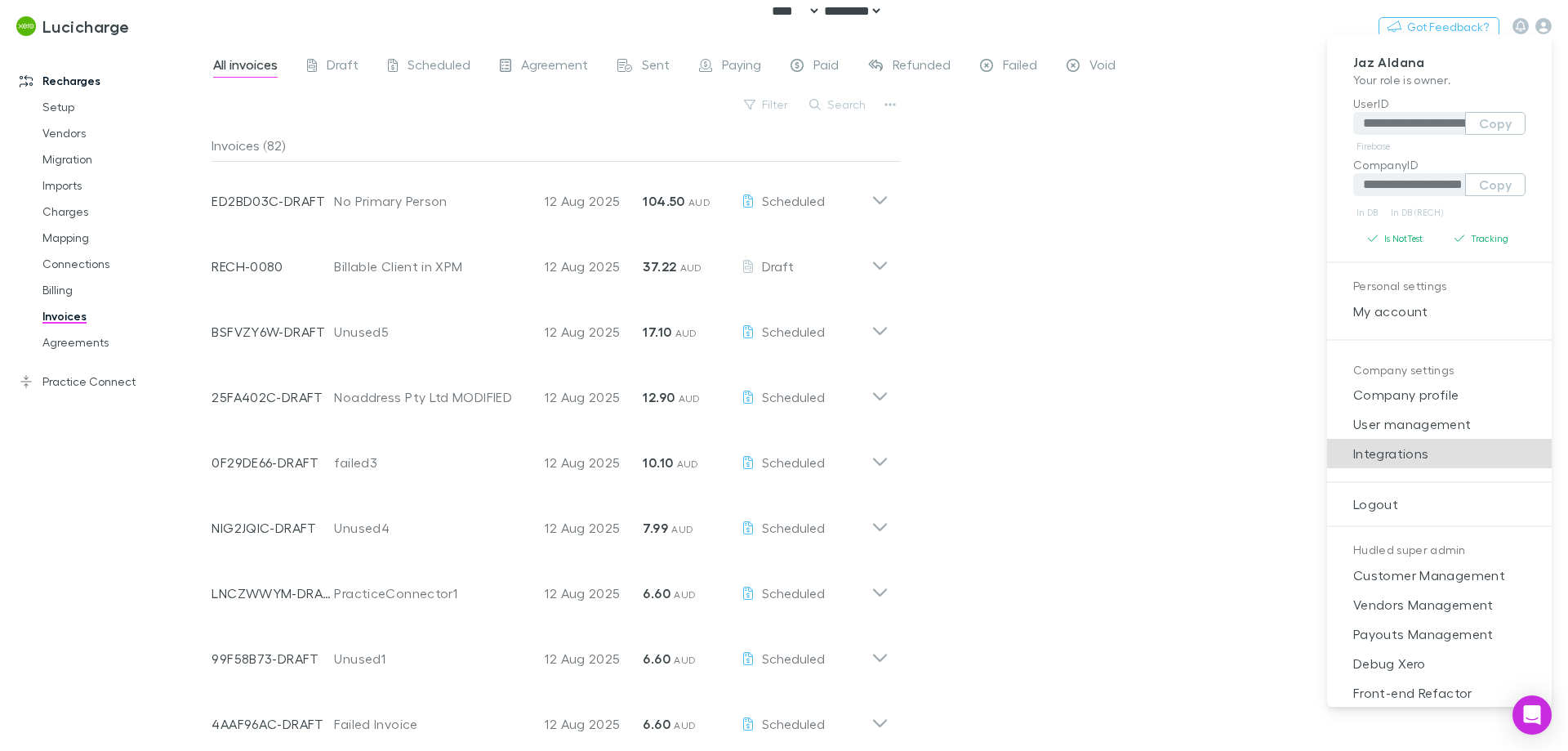 type 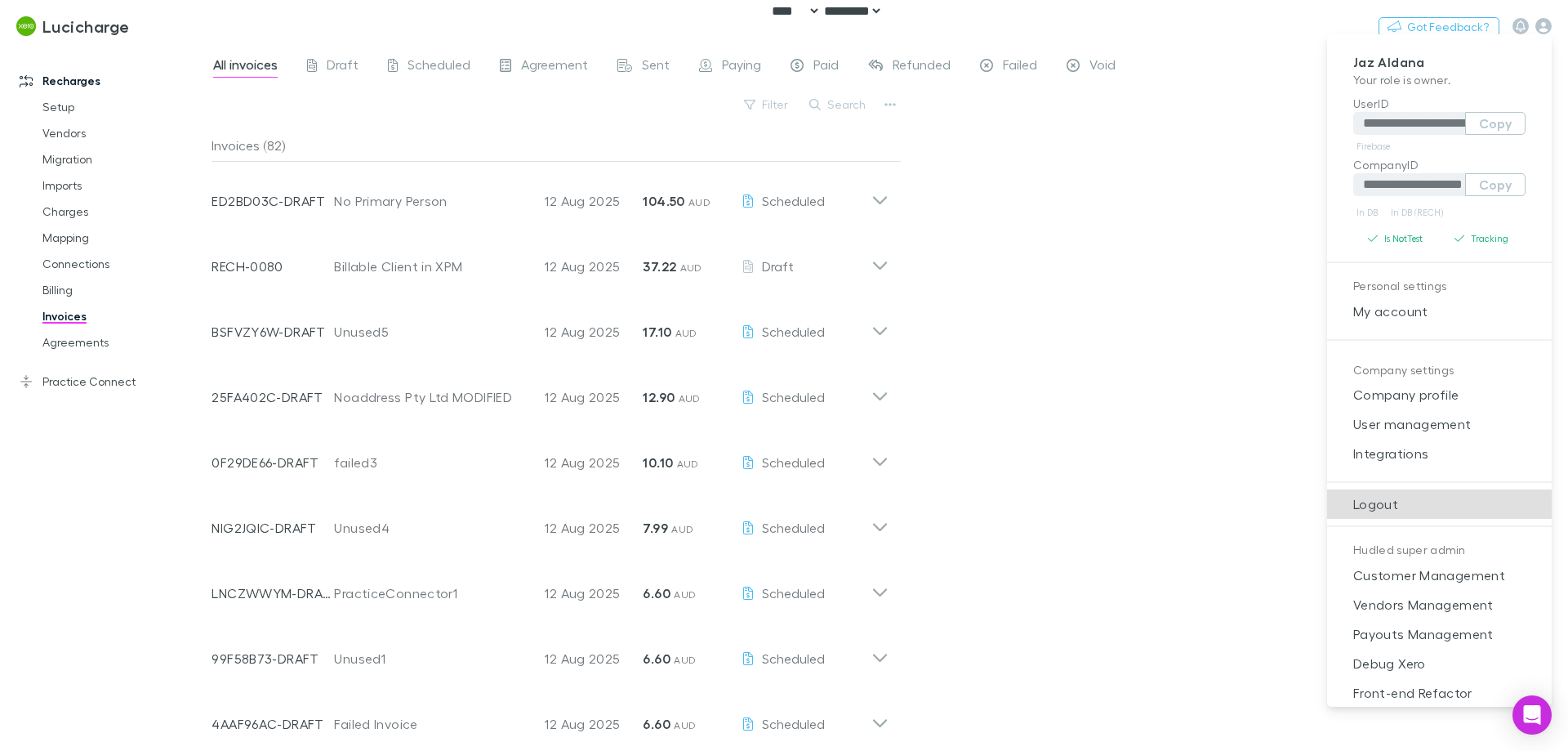 type 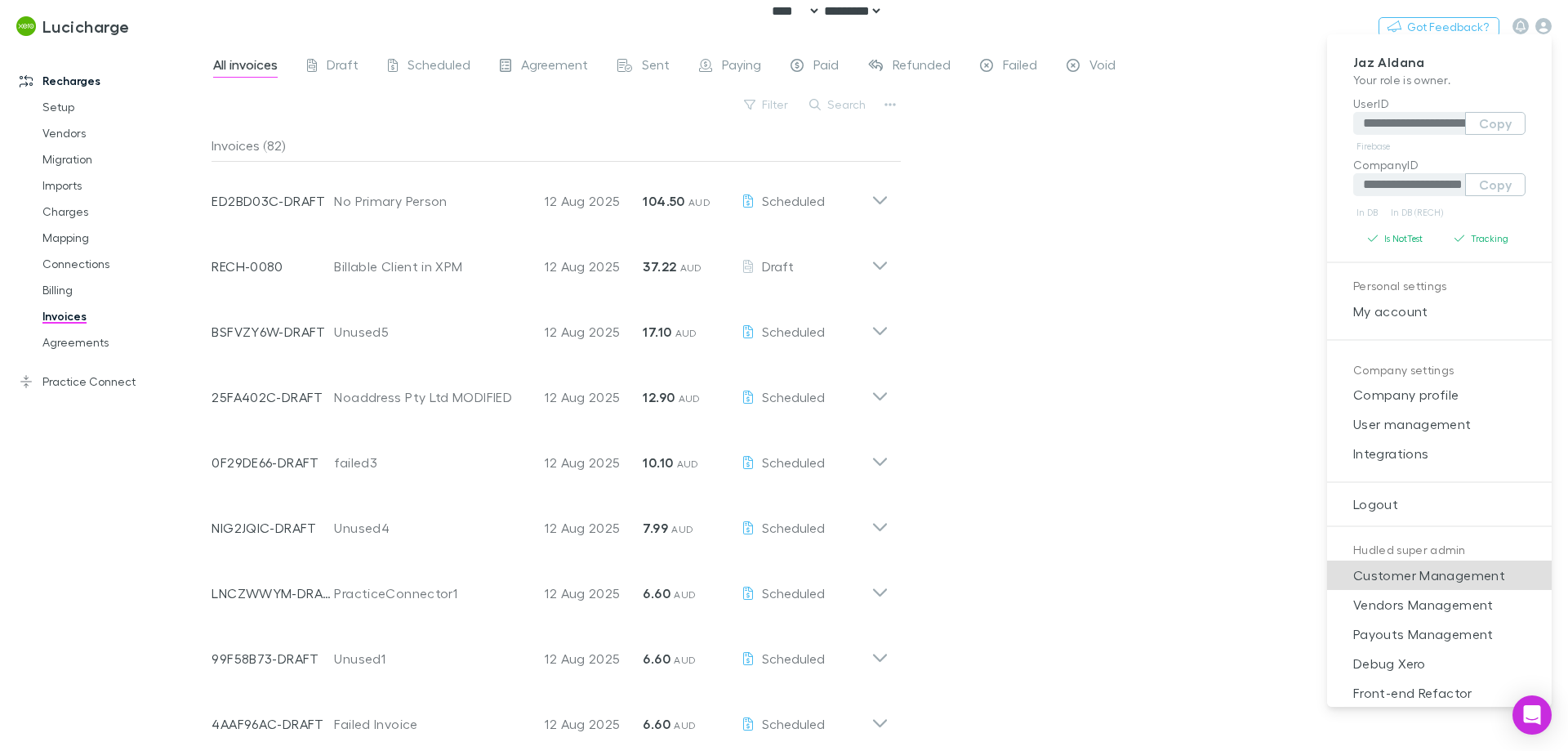 type 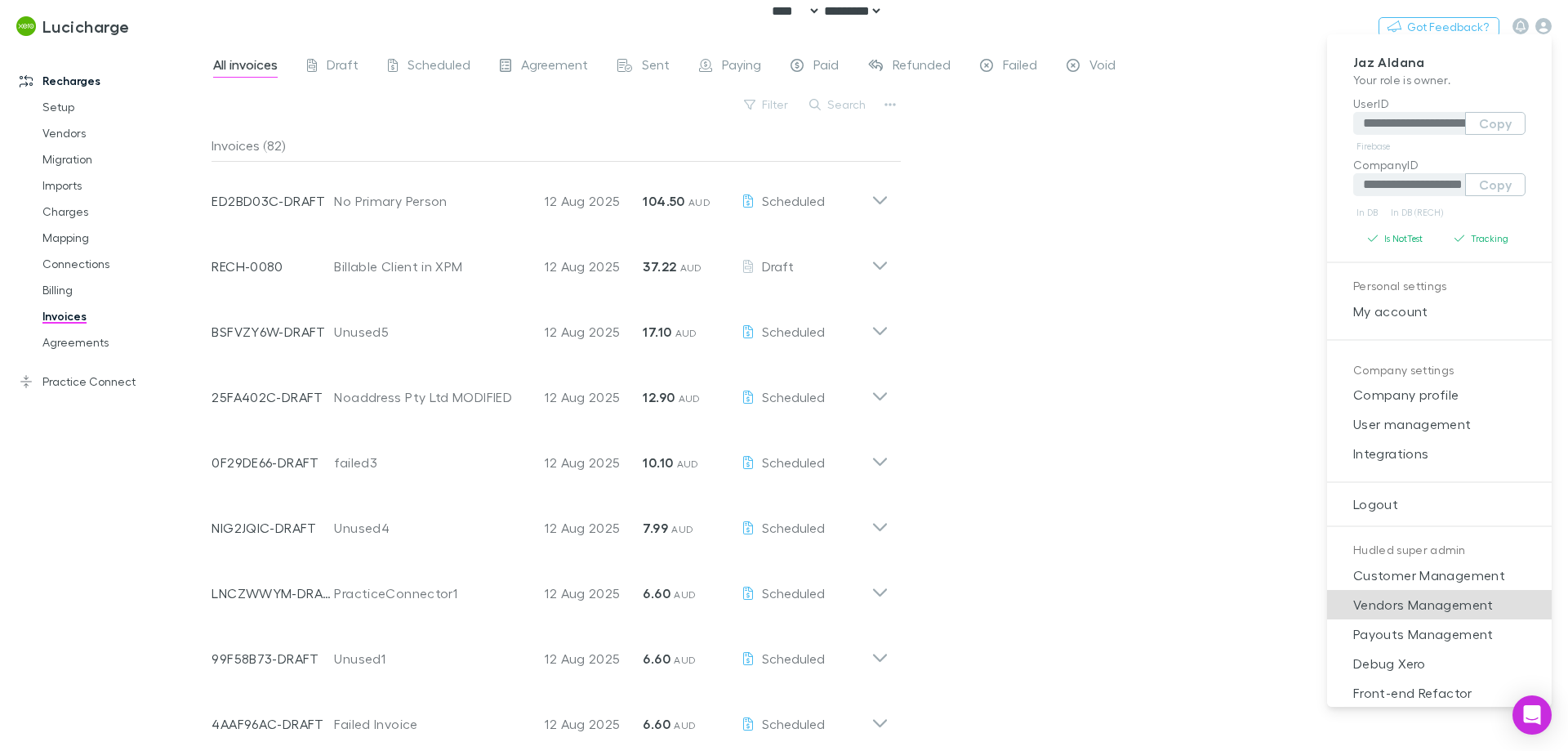 type 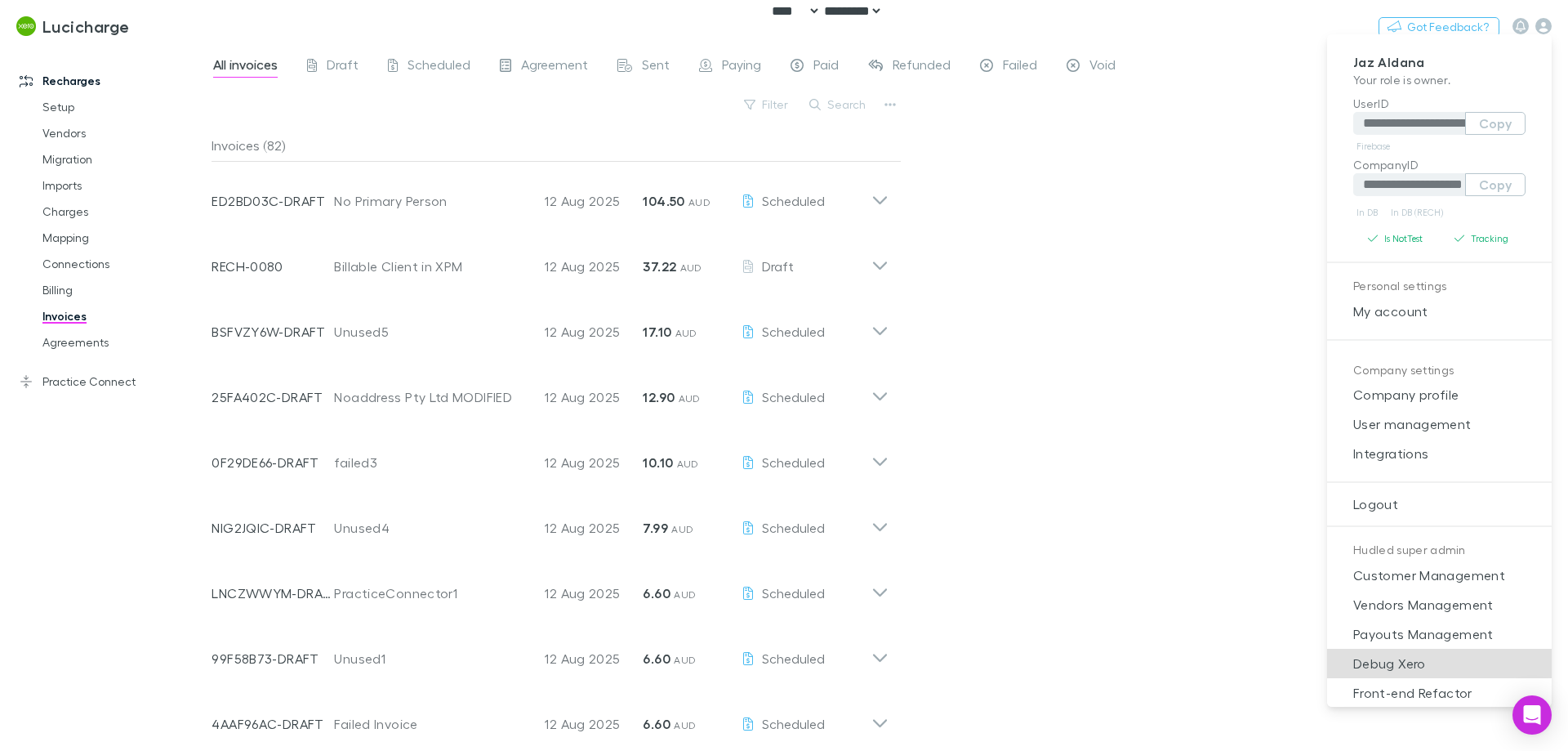 type 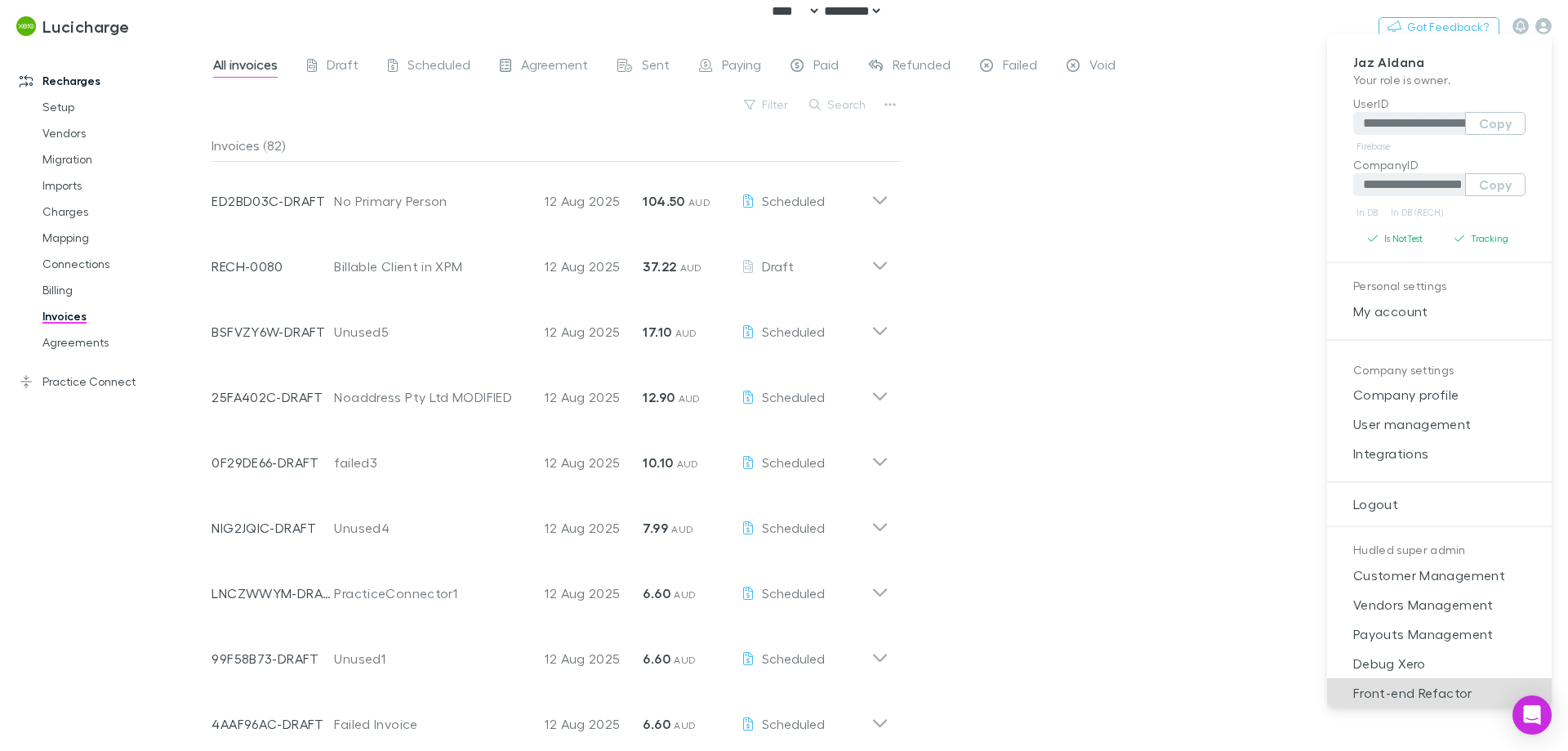 scroll, scrollTop: 1, scrollLeft: 0, axis: vertical 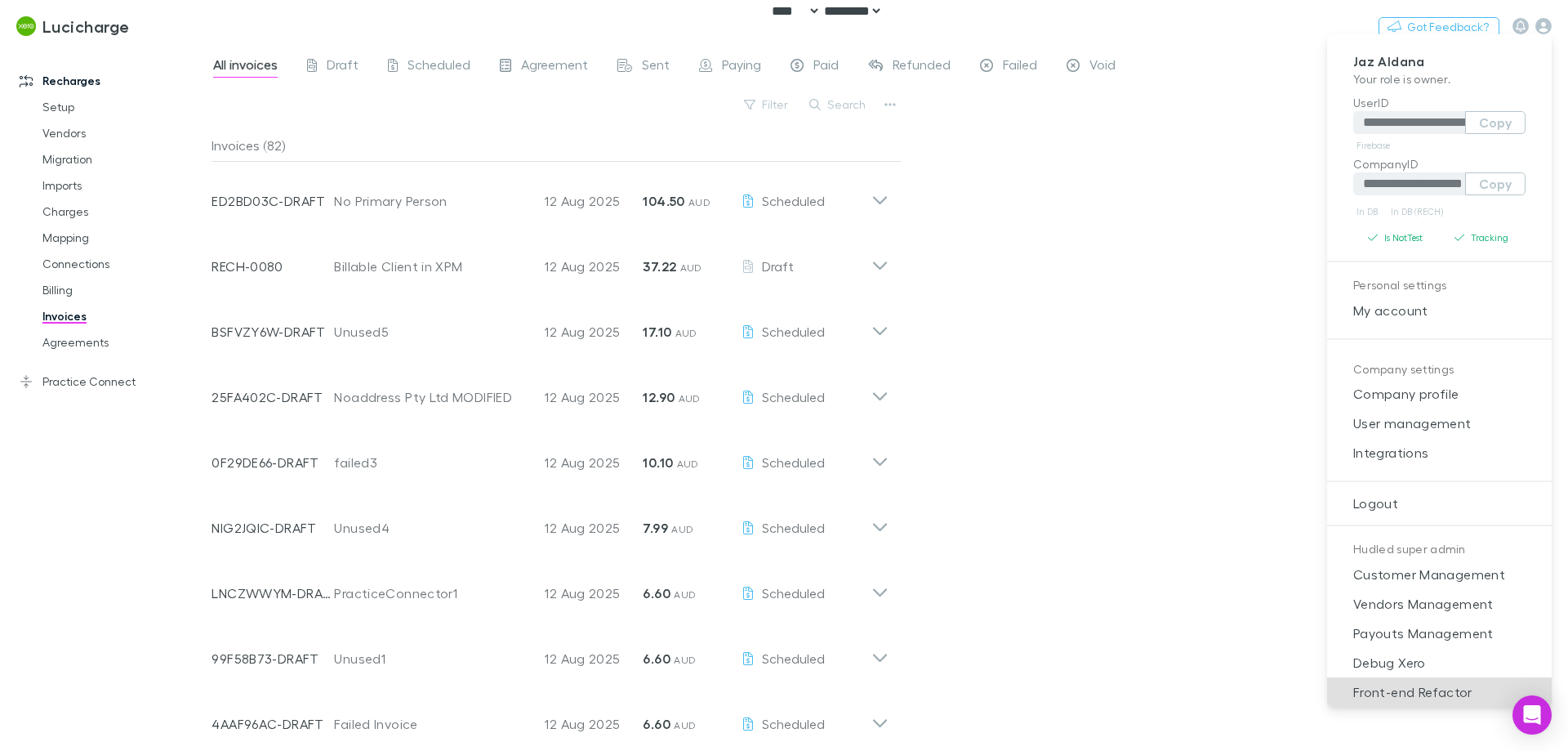 type 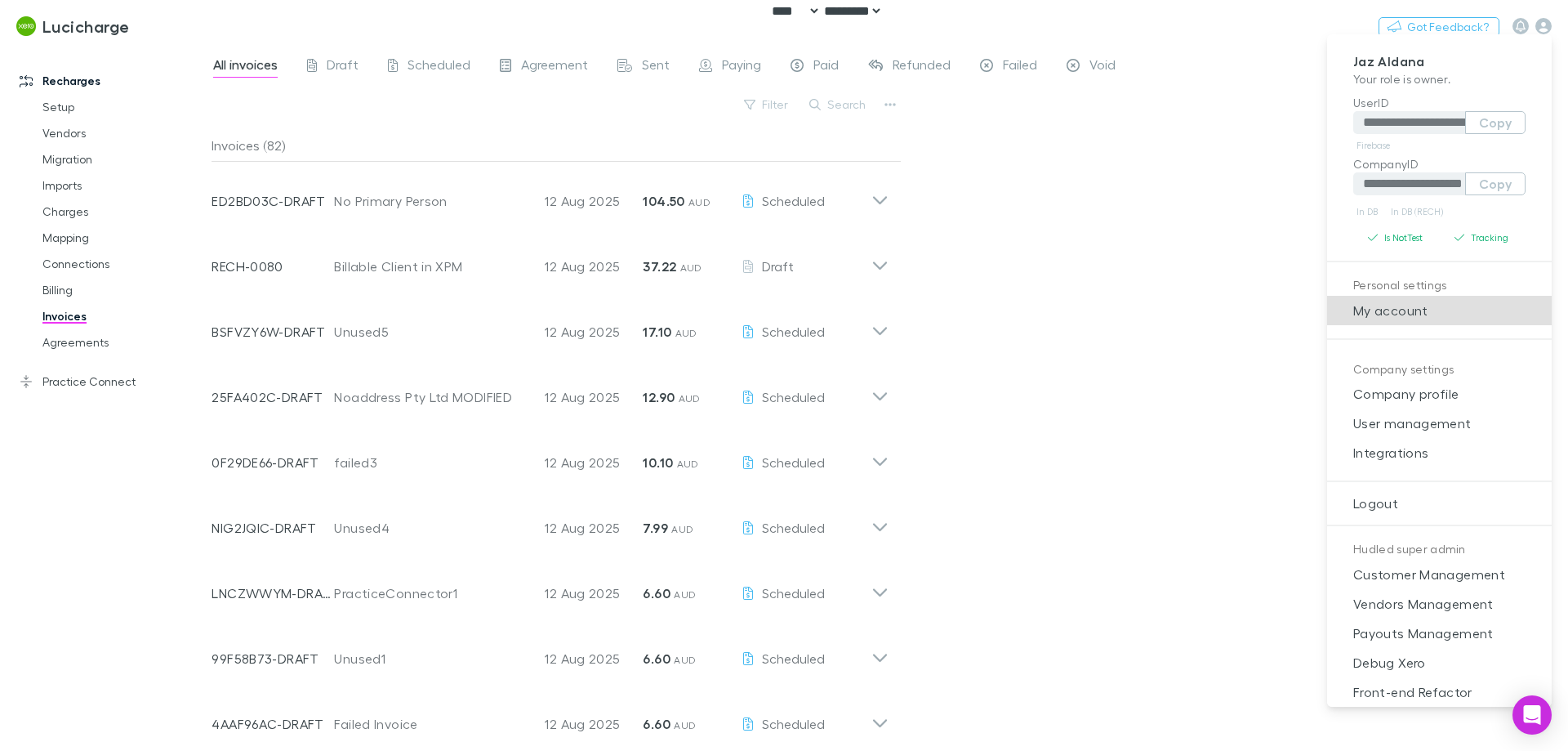 click at bounding box center (784, 375) 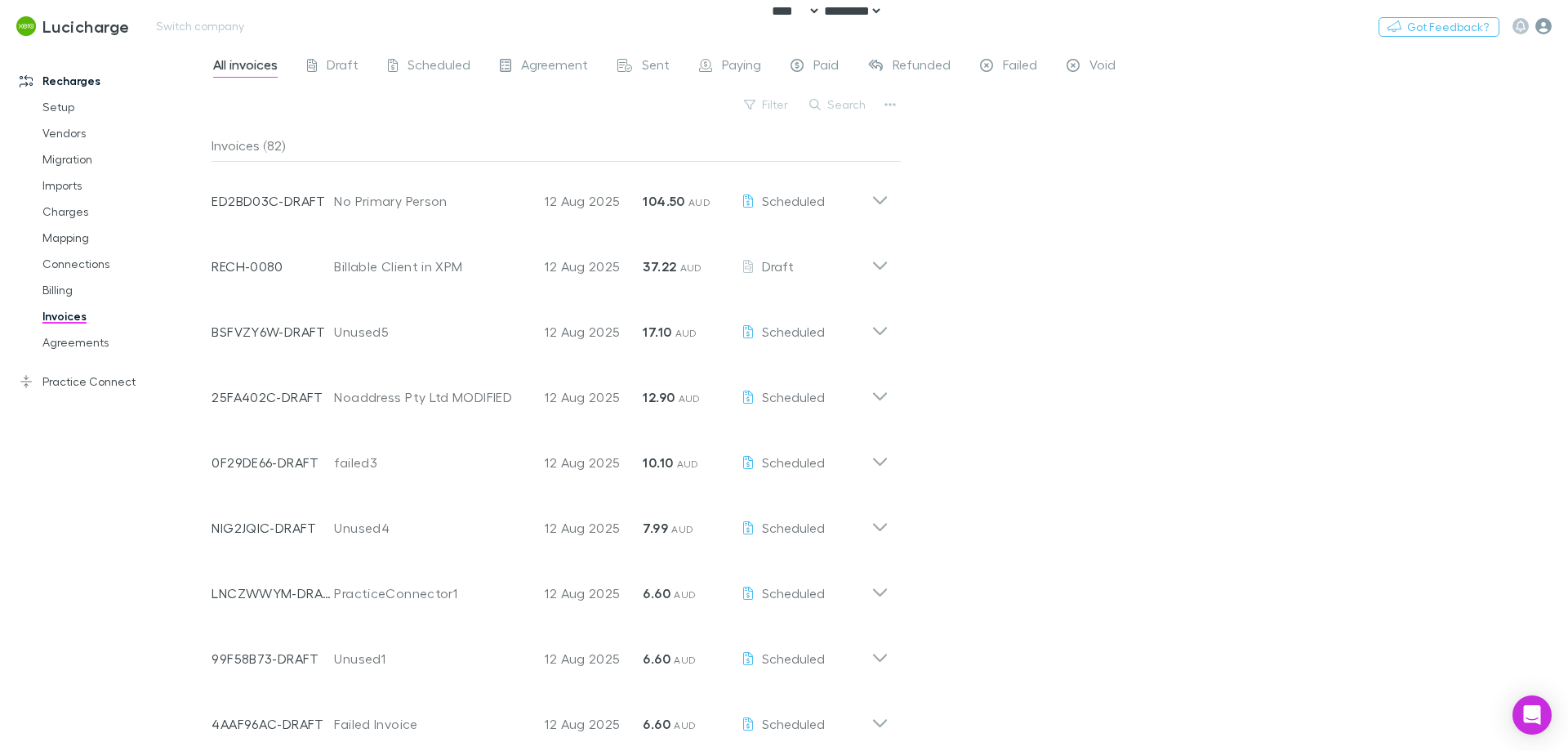 click 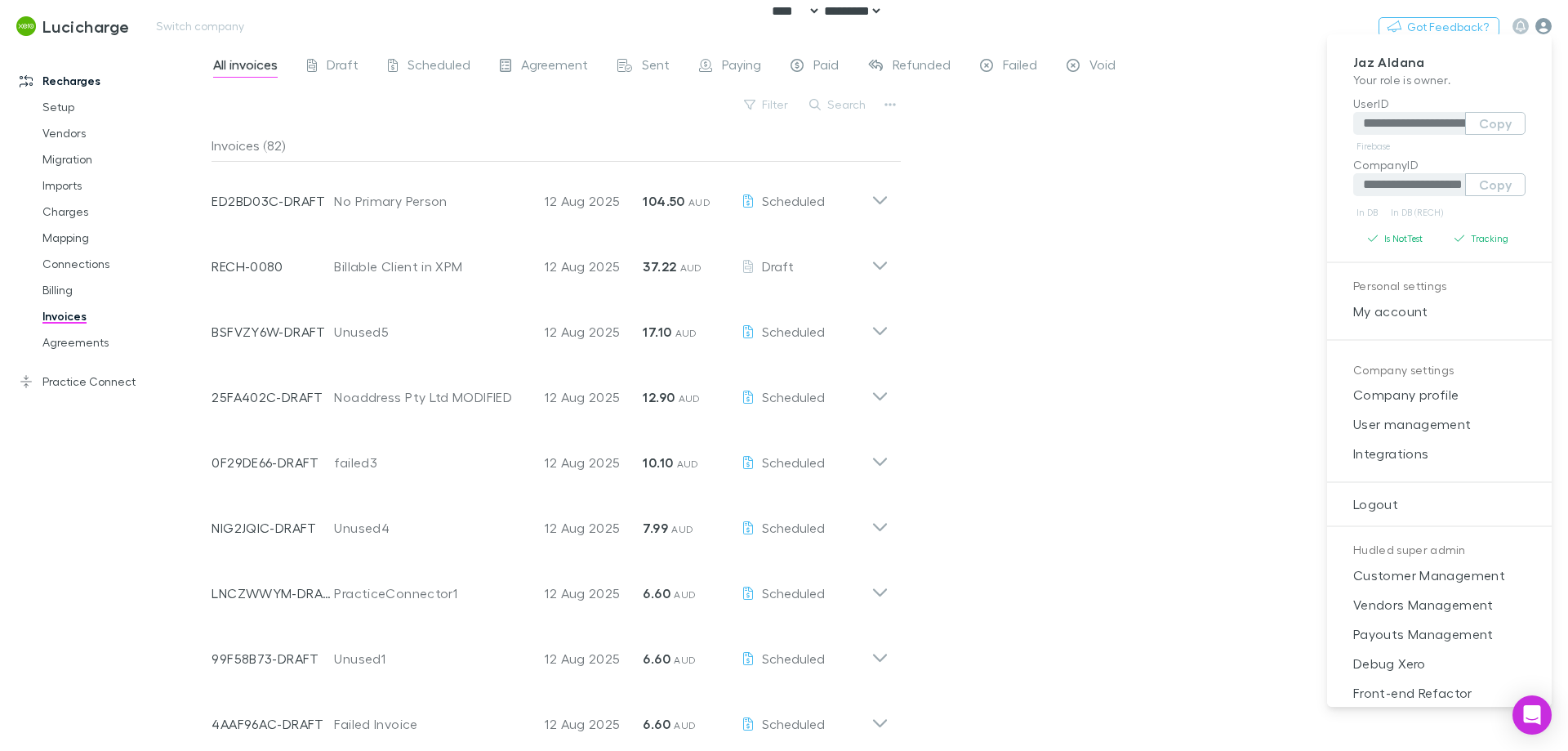type 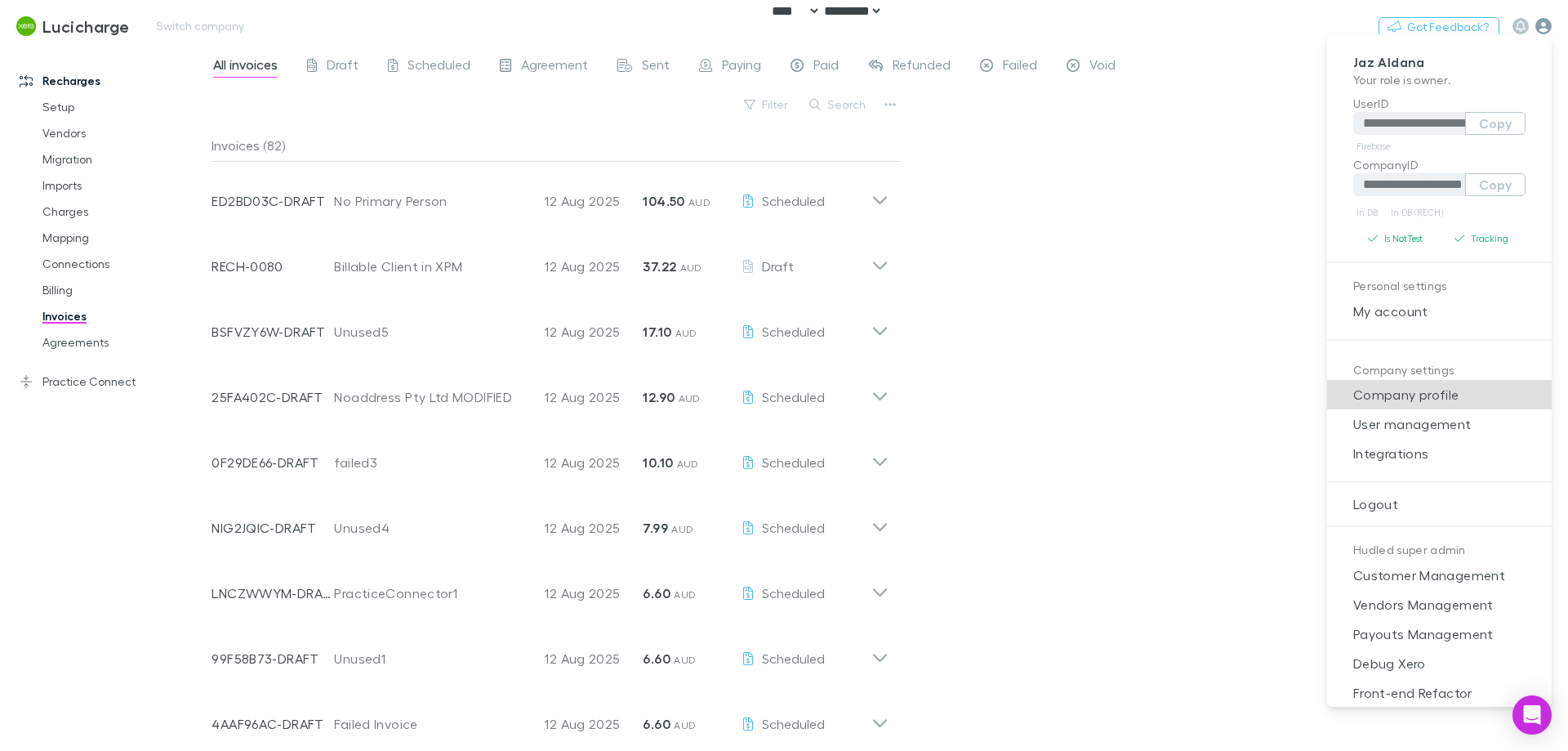 type 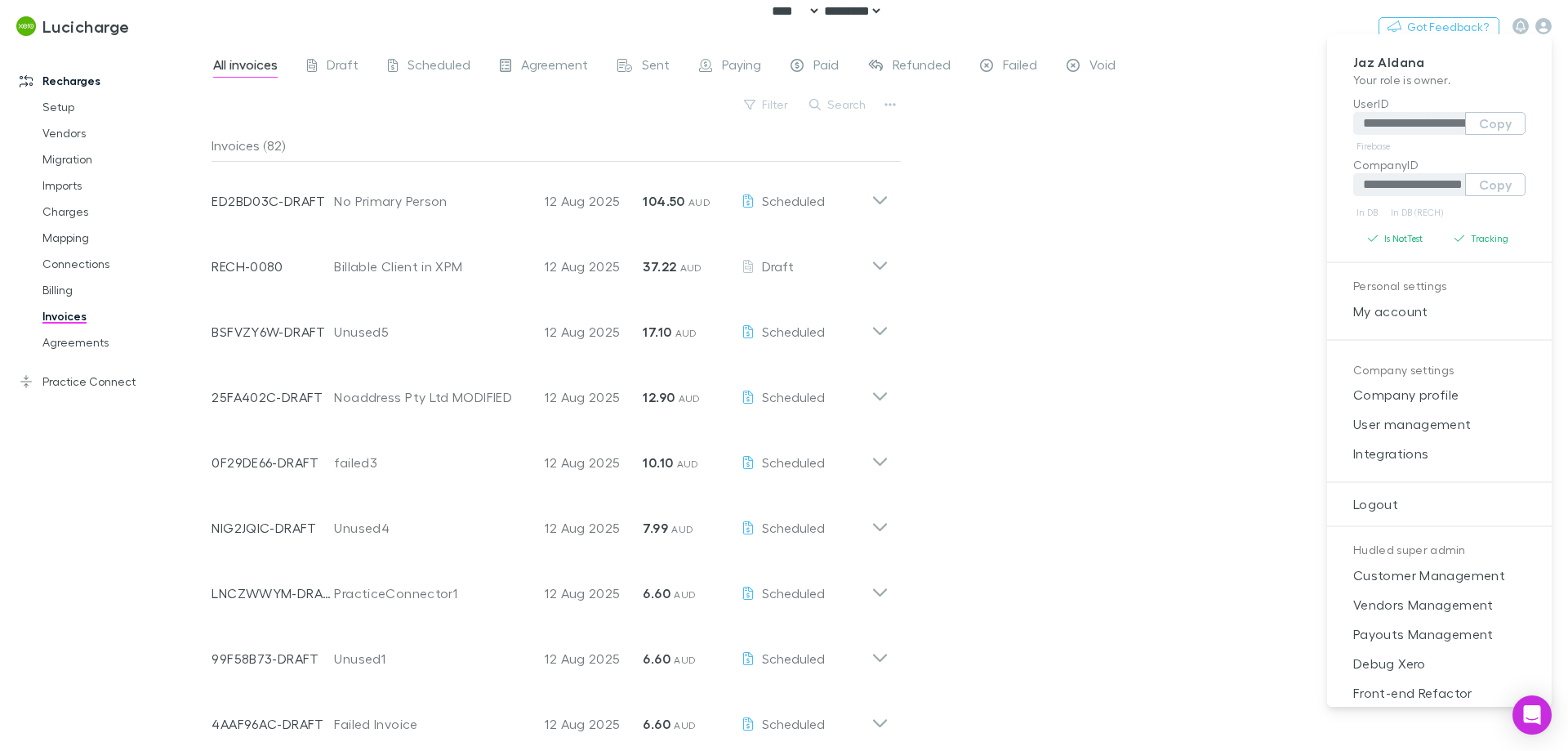 click at bounding box center [784, 375] 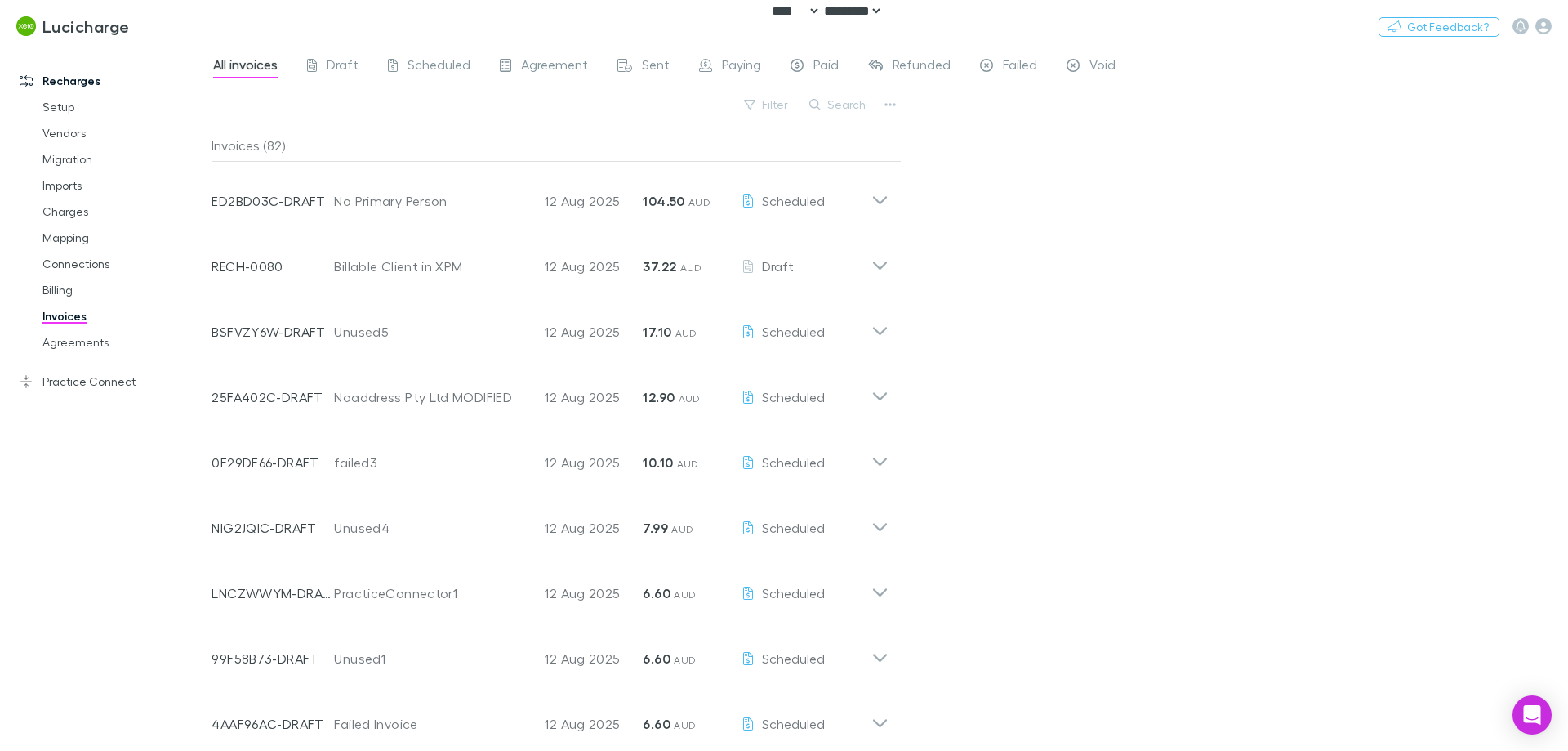 click on "**********" at bounding box center [784, 375] 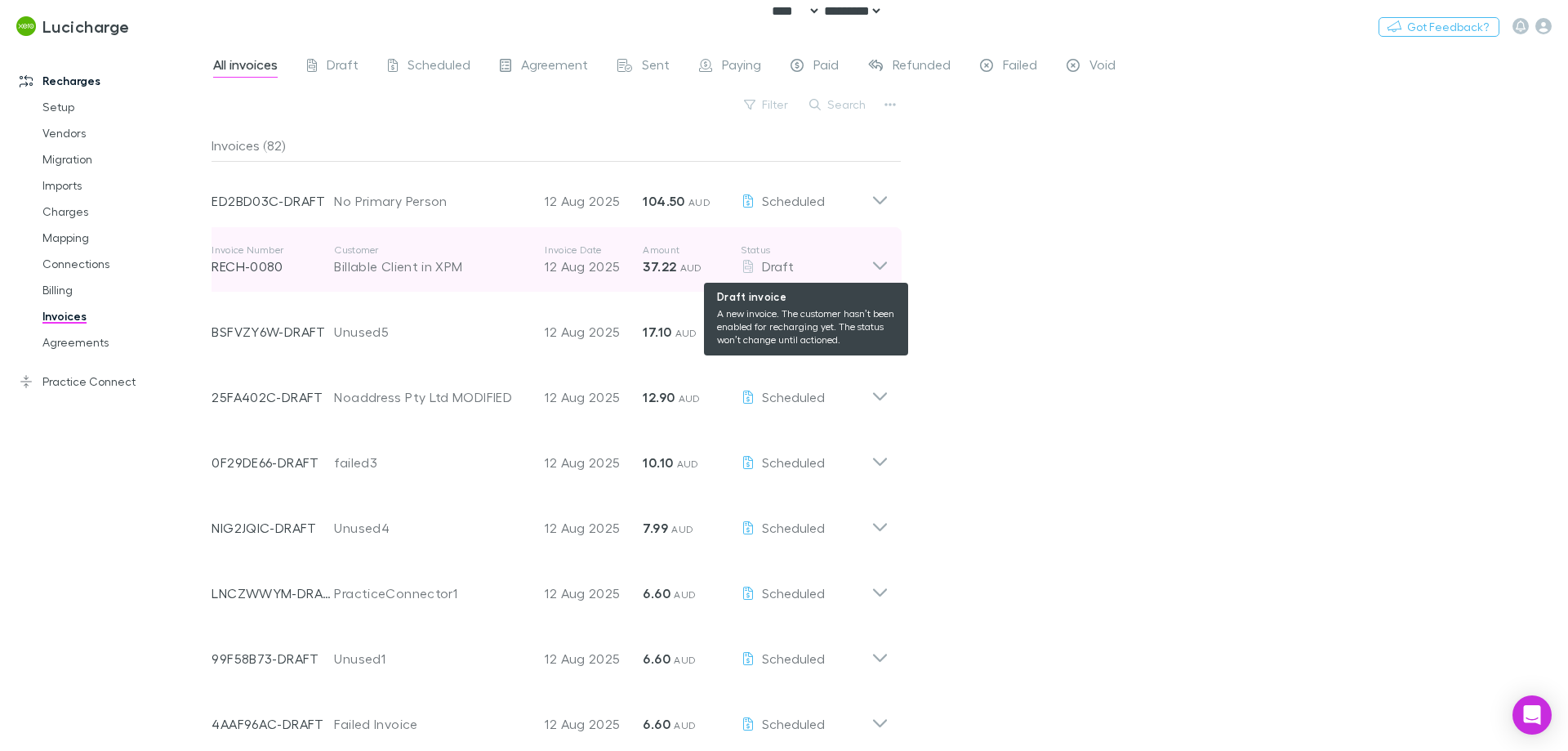 click on "Draft" at bounding box center [806, 266] 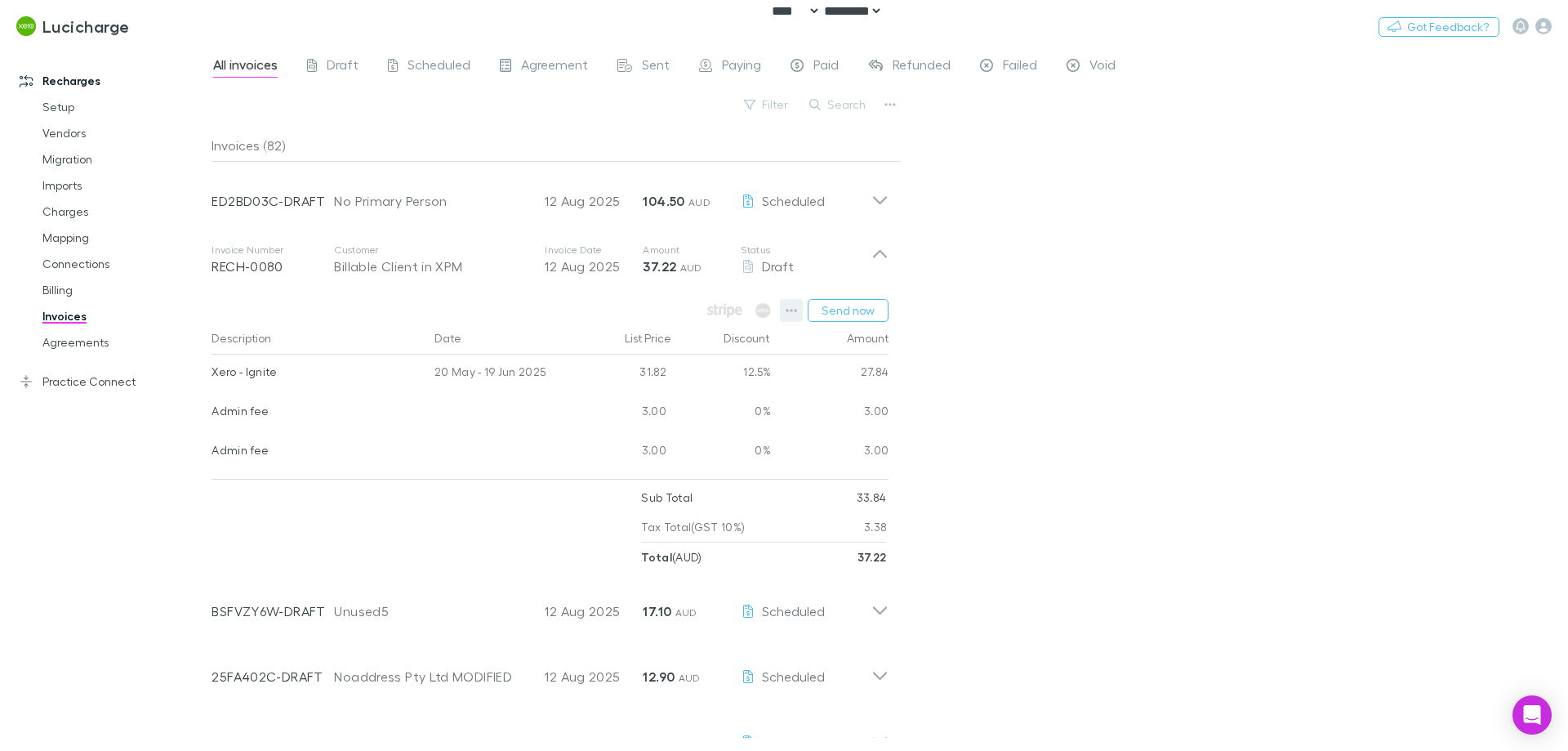 click 